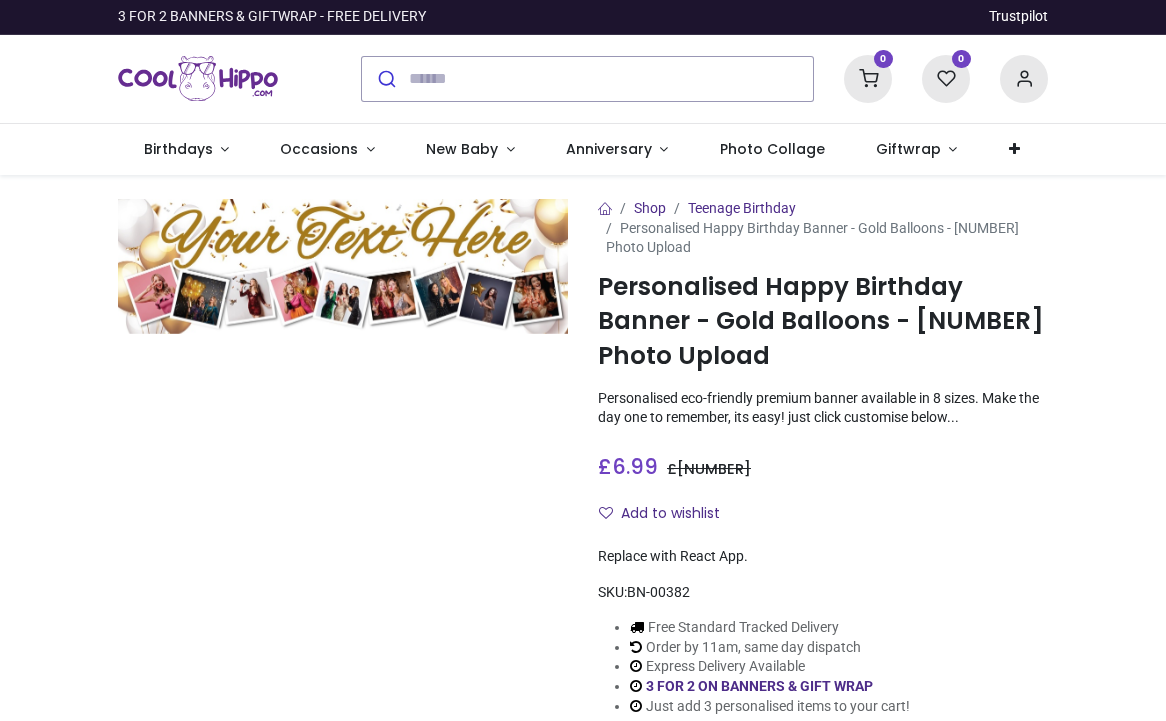 scroll, scrollTop: 0, scrollLeft: 0, axis: both 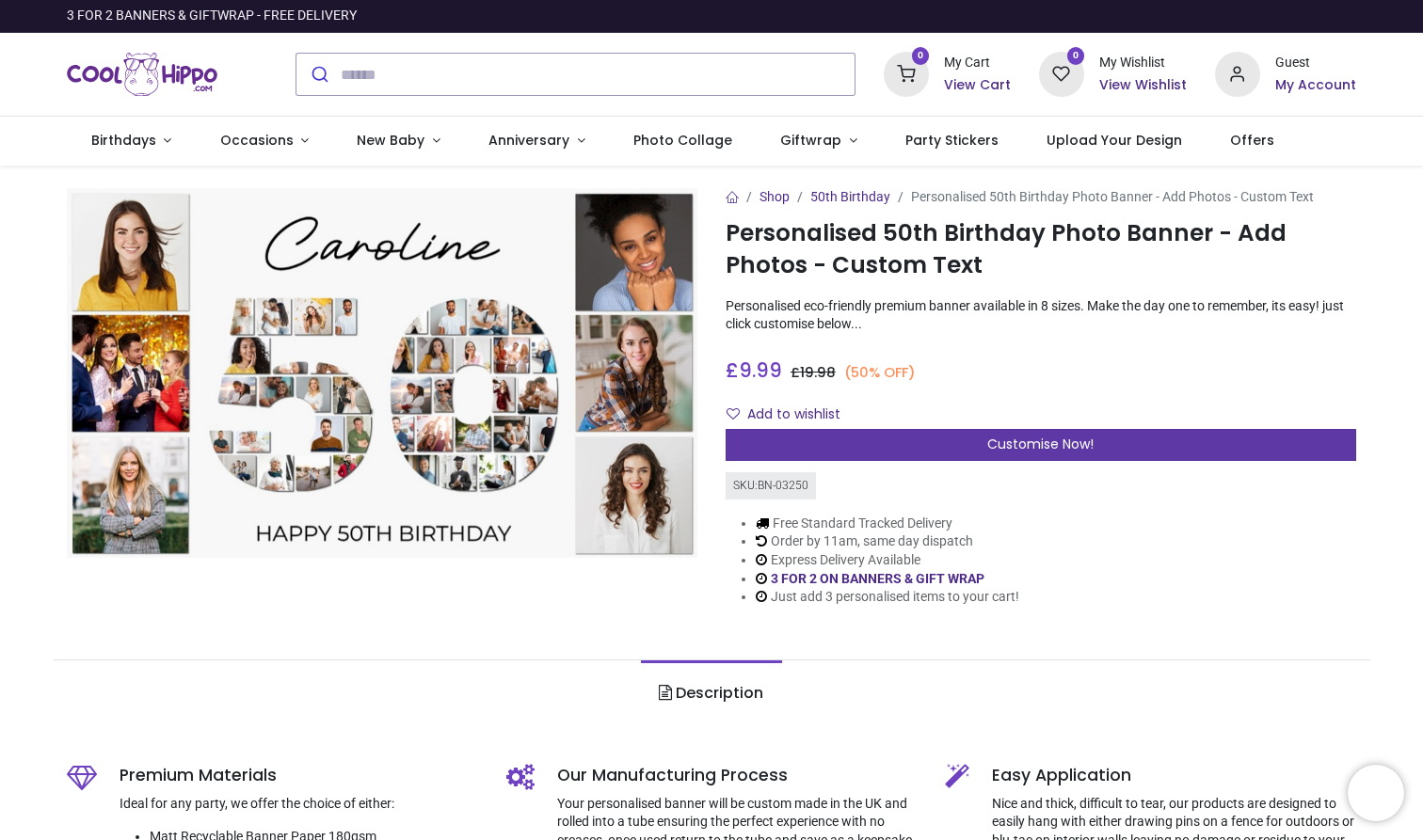 click on "Customise Now!" at bounding box center [1041, 445] 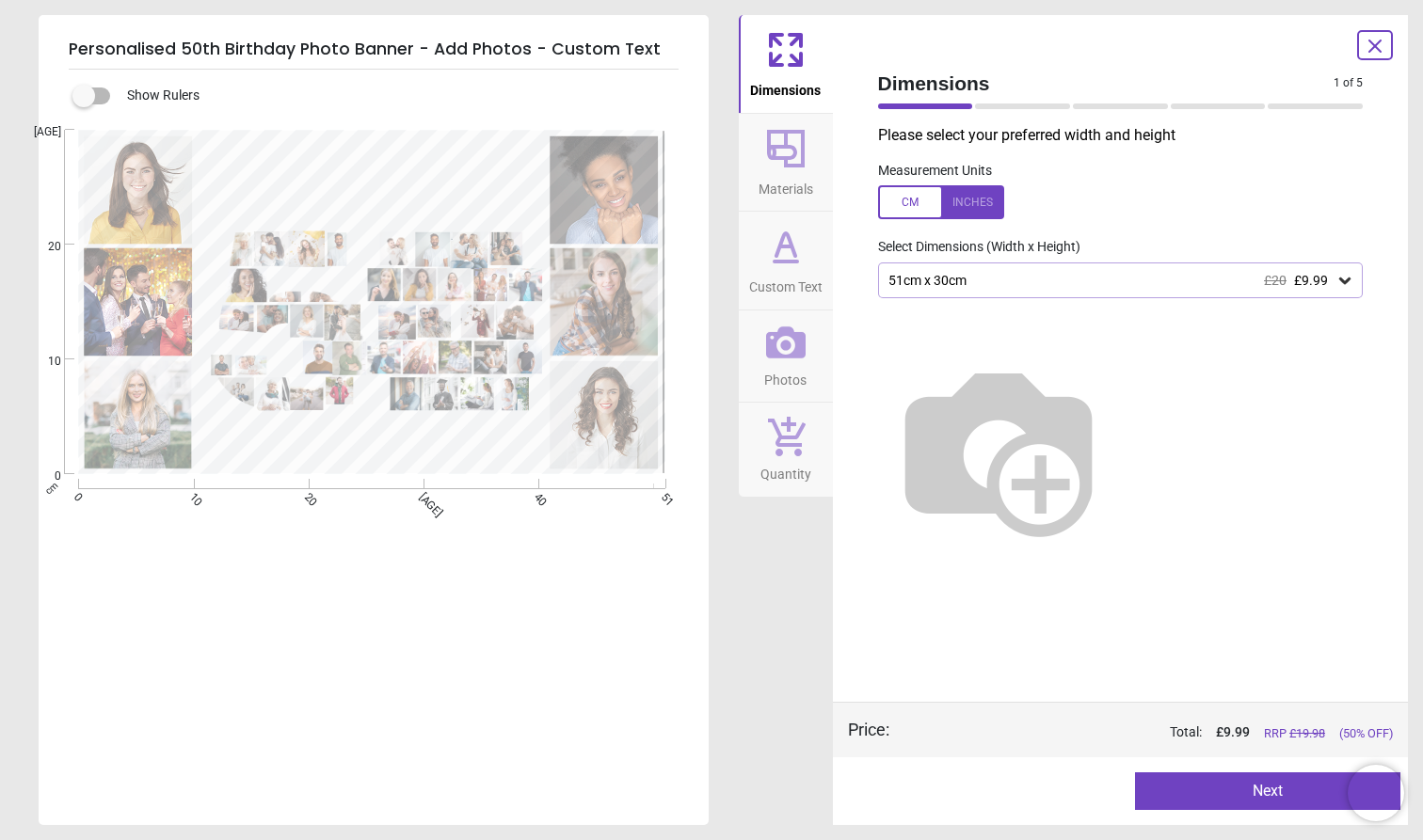 click on "51cm  x  30cm       £20 £9.99" at bounding box center (1111, 280) 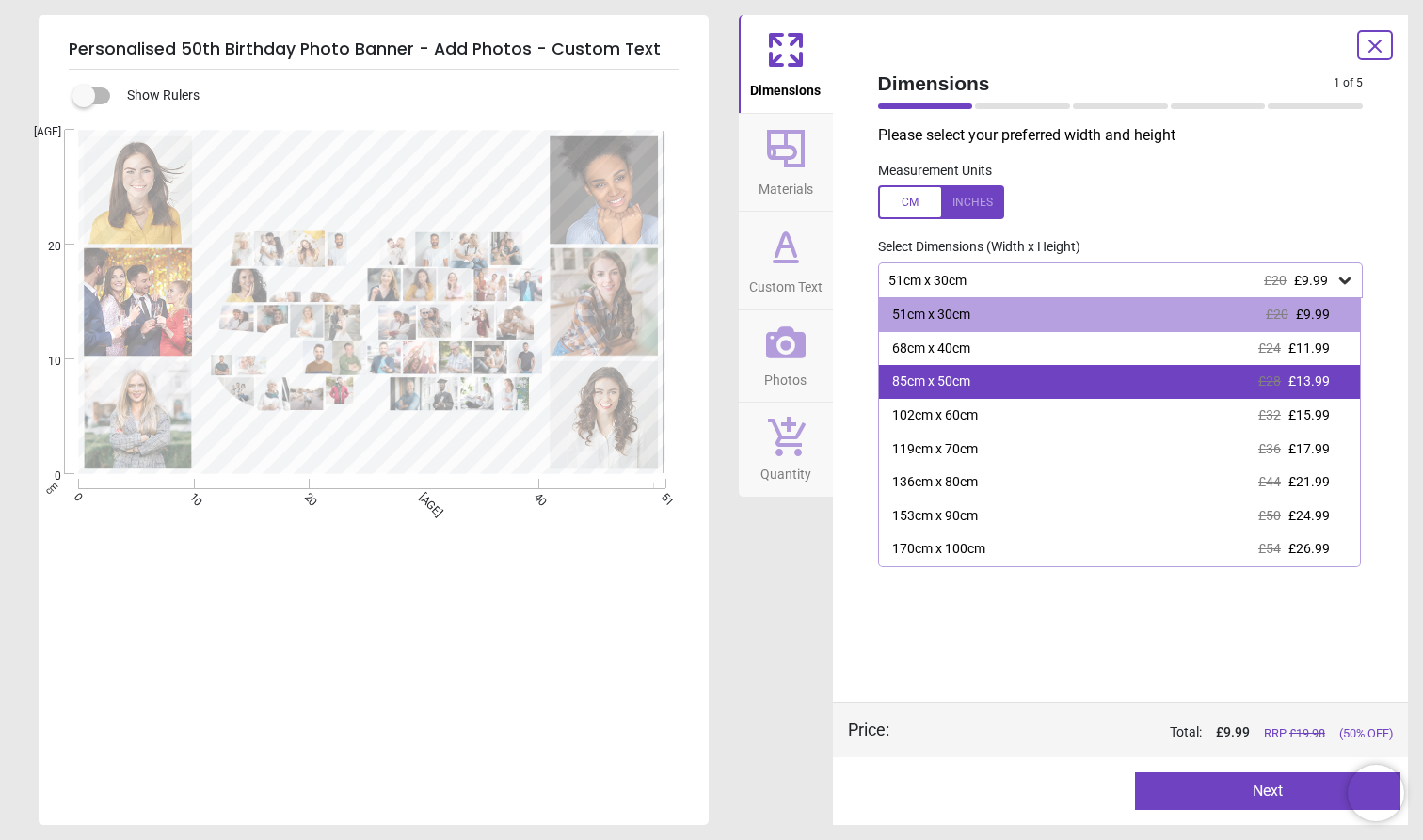 click on "85cm  x  50cm" at bounding box center (931, 382) 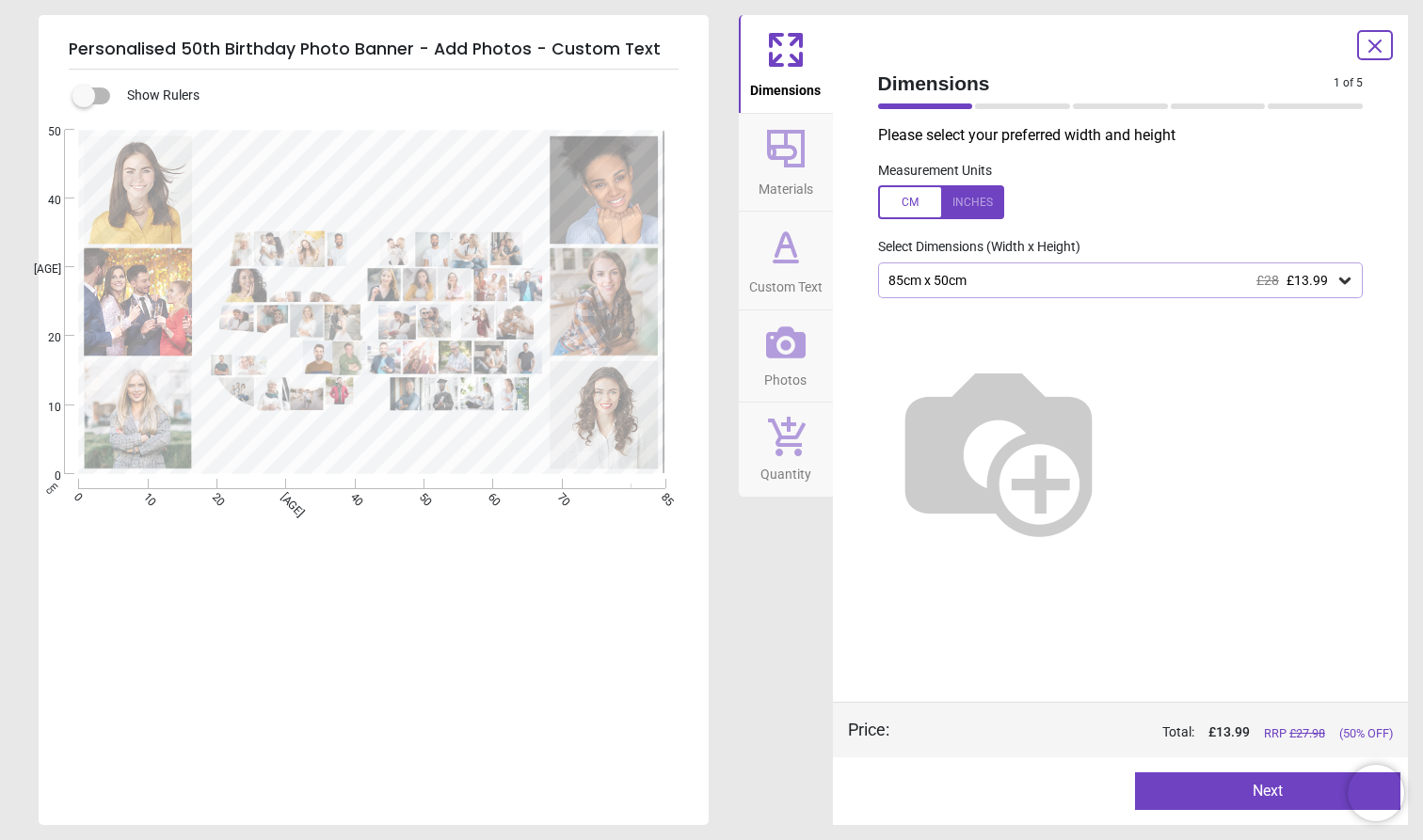click on "85cm  x  50cm       £28 £13.99" at bounding box center (1111, 280) 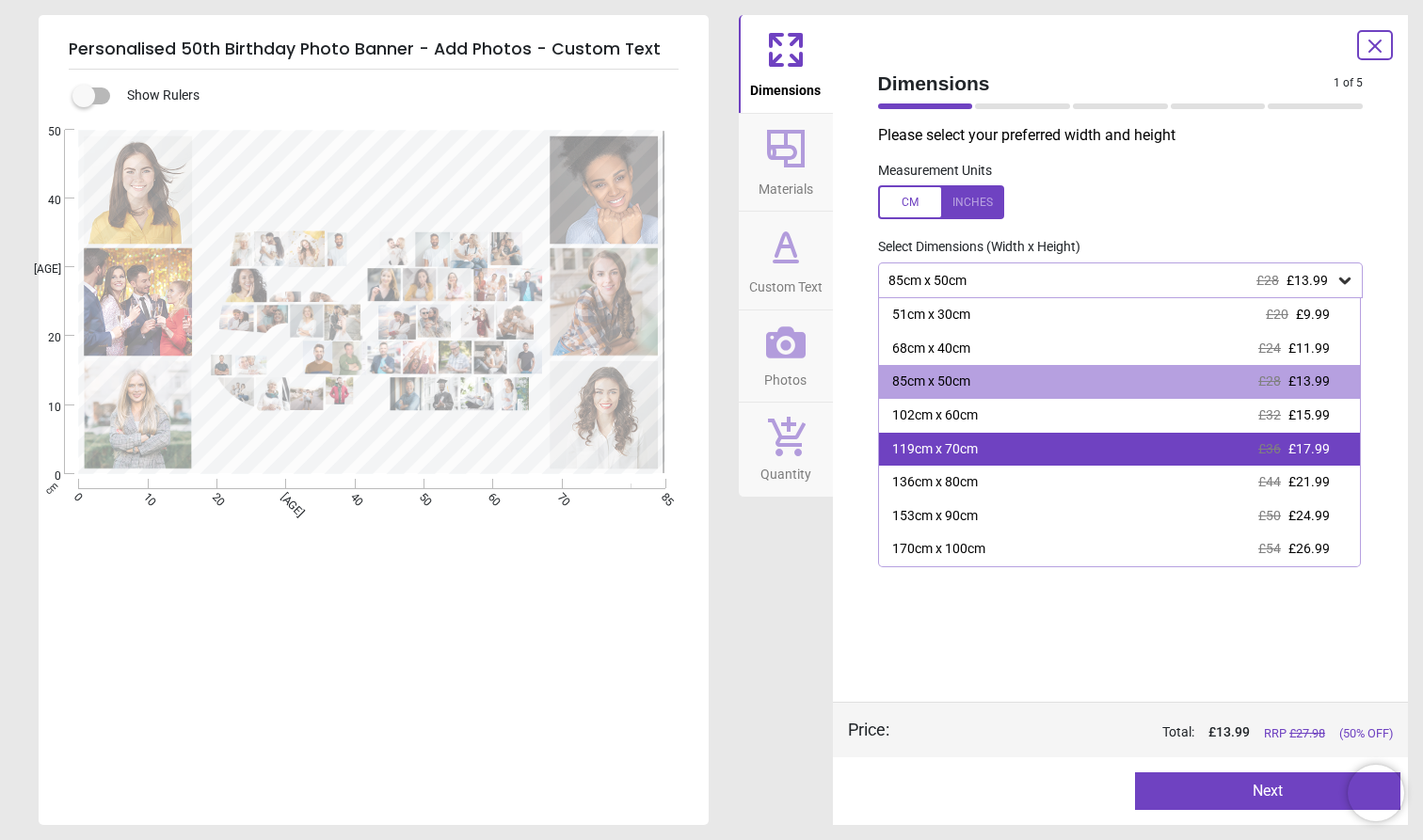 click on "119cm  x  70cm" at bounding box center (935, 450) 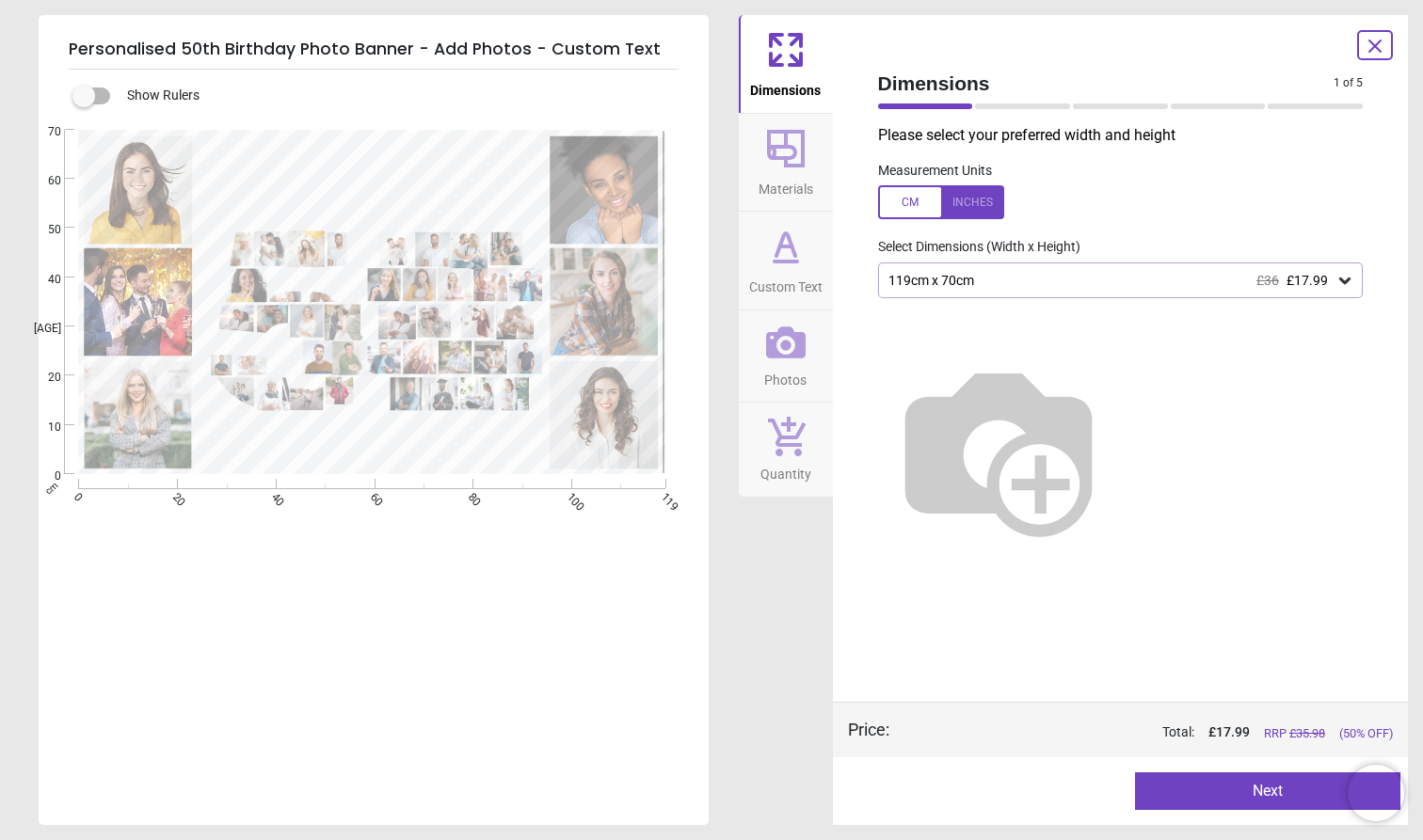 click on "Next" at bounding box center [1268, 791] 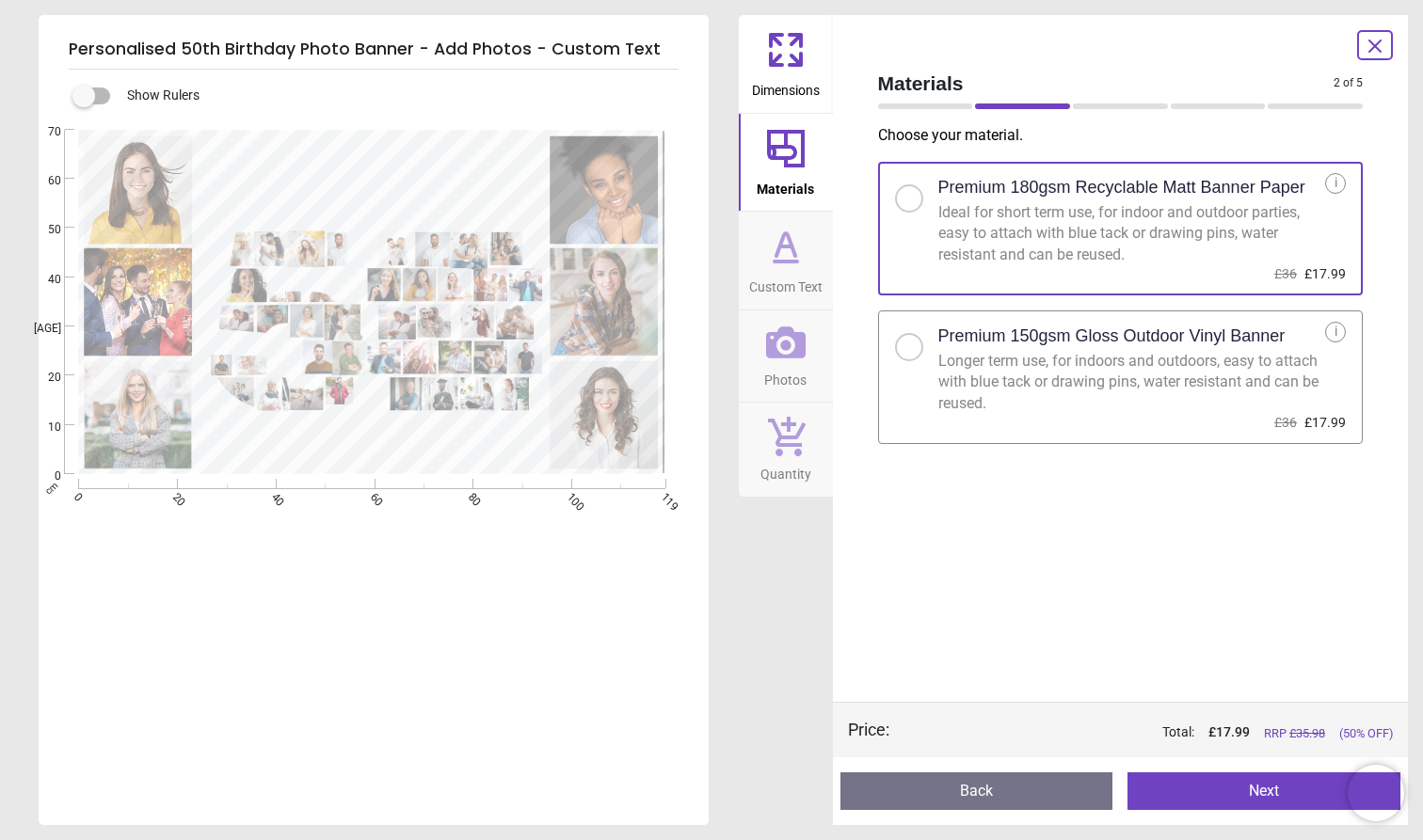 click on "Next" at bounding box center [1264, 791] 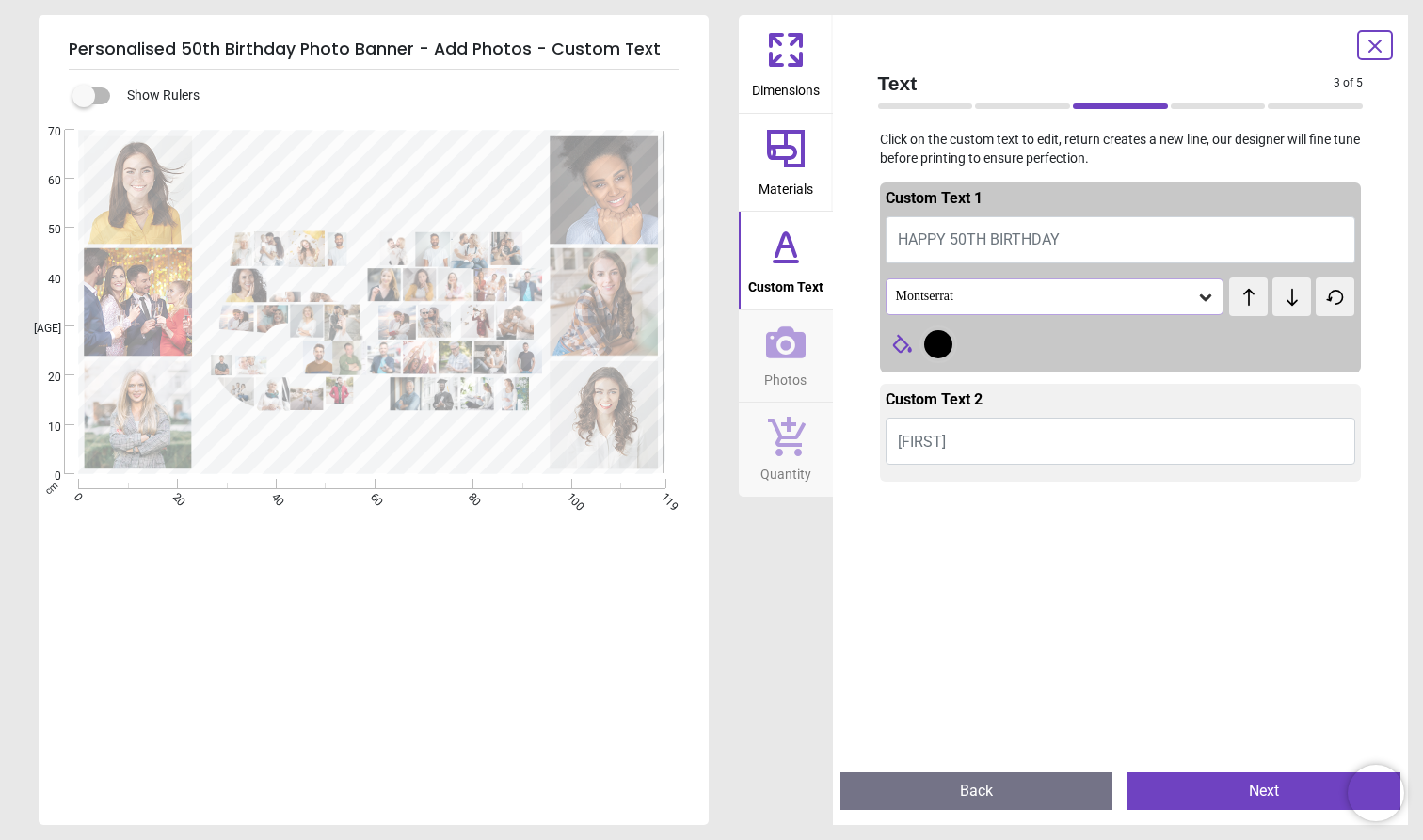 click on "Caroline" at bounding box center [1121, 441] 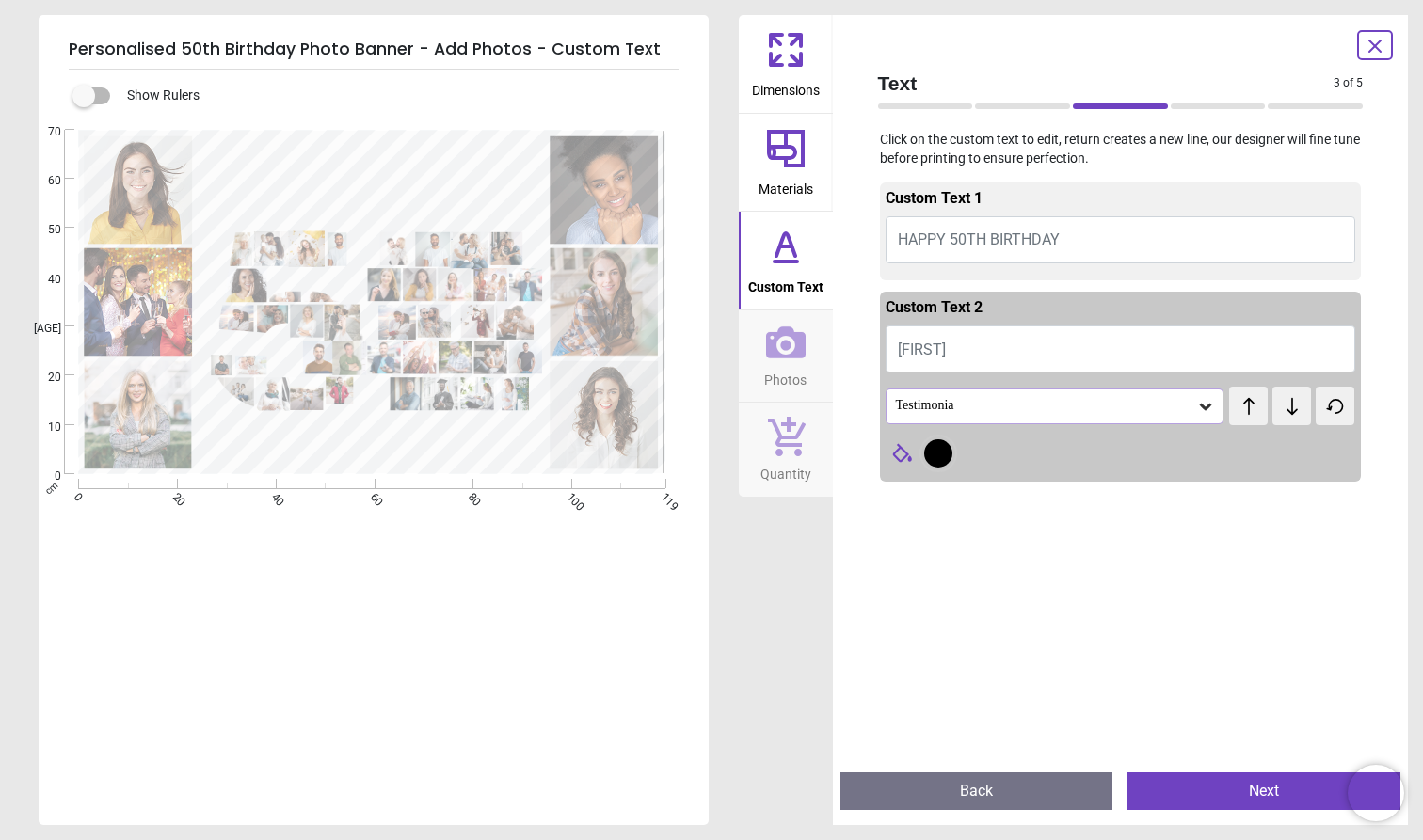 click on "Caroline" at bounding box center (1121, 349) 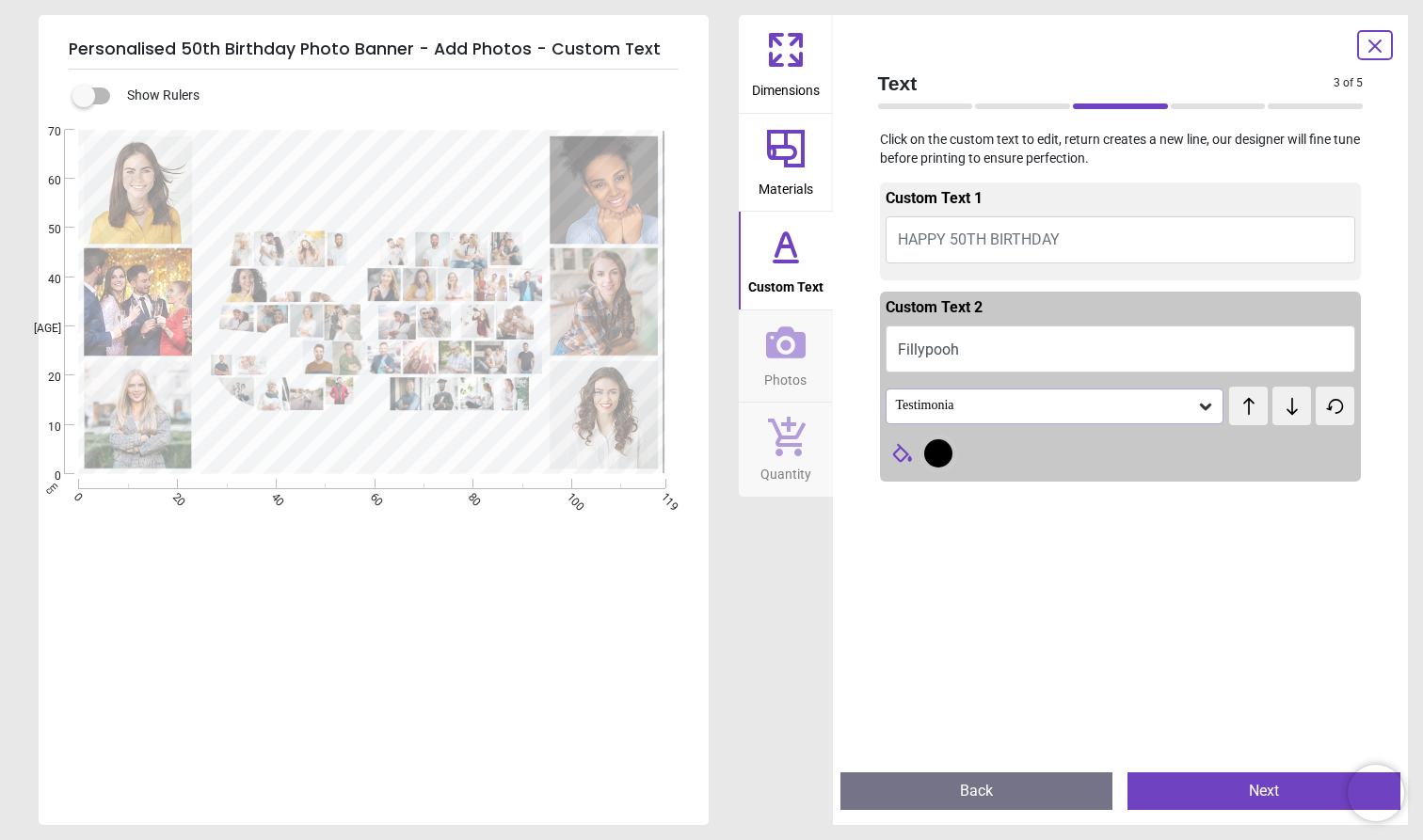type on "*********" 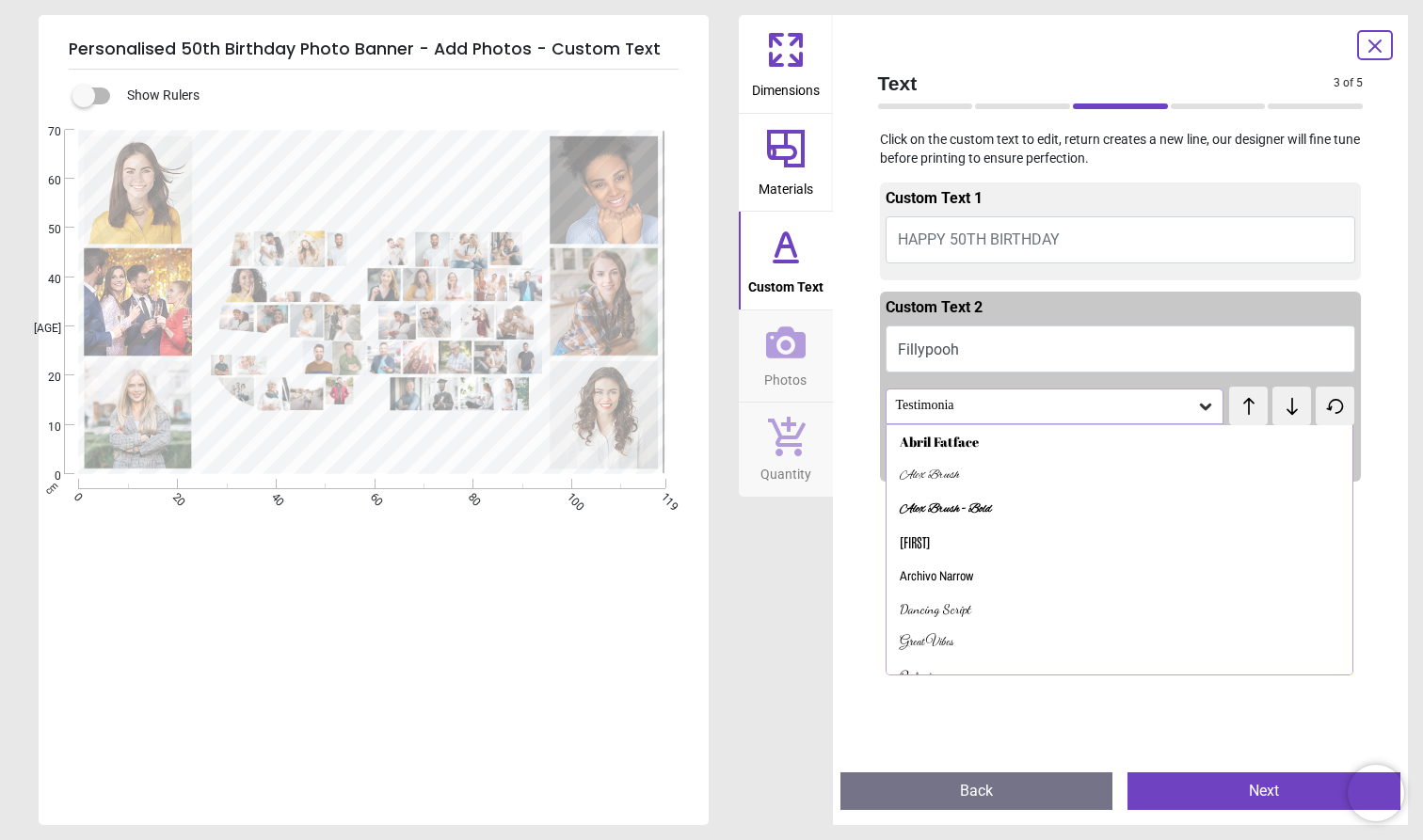 scroll, scrollTop: 179, scrollLeft: 0, axis: vertical 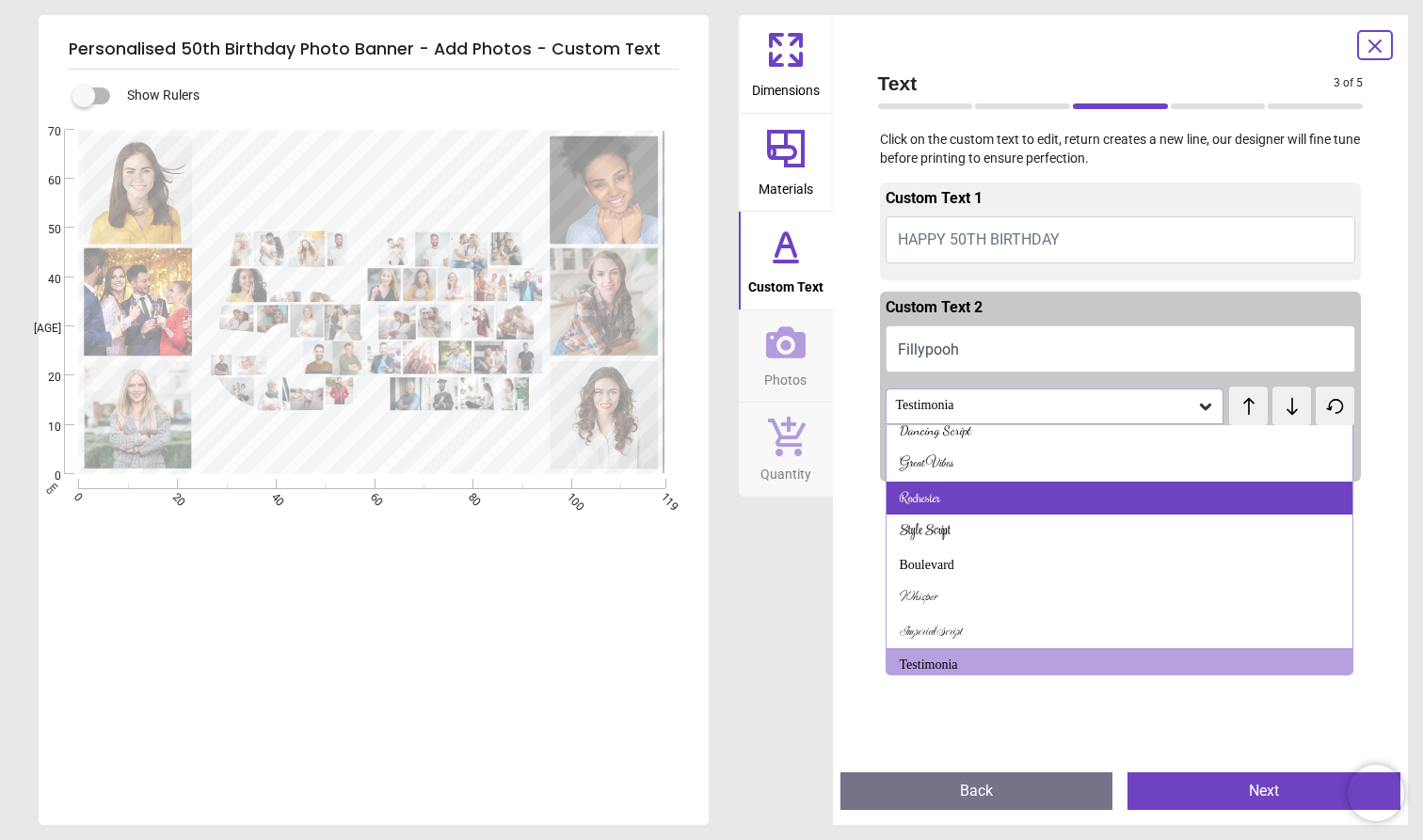 click on "Rochester" at bounding box center (919, 499) 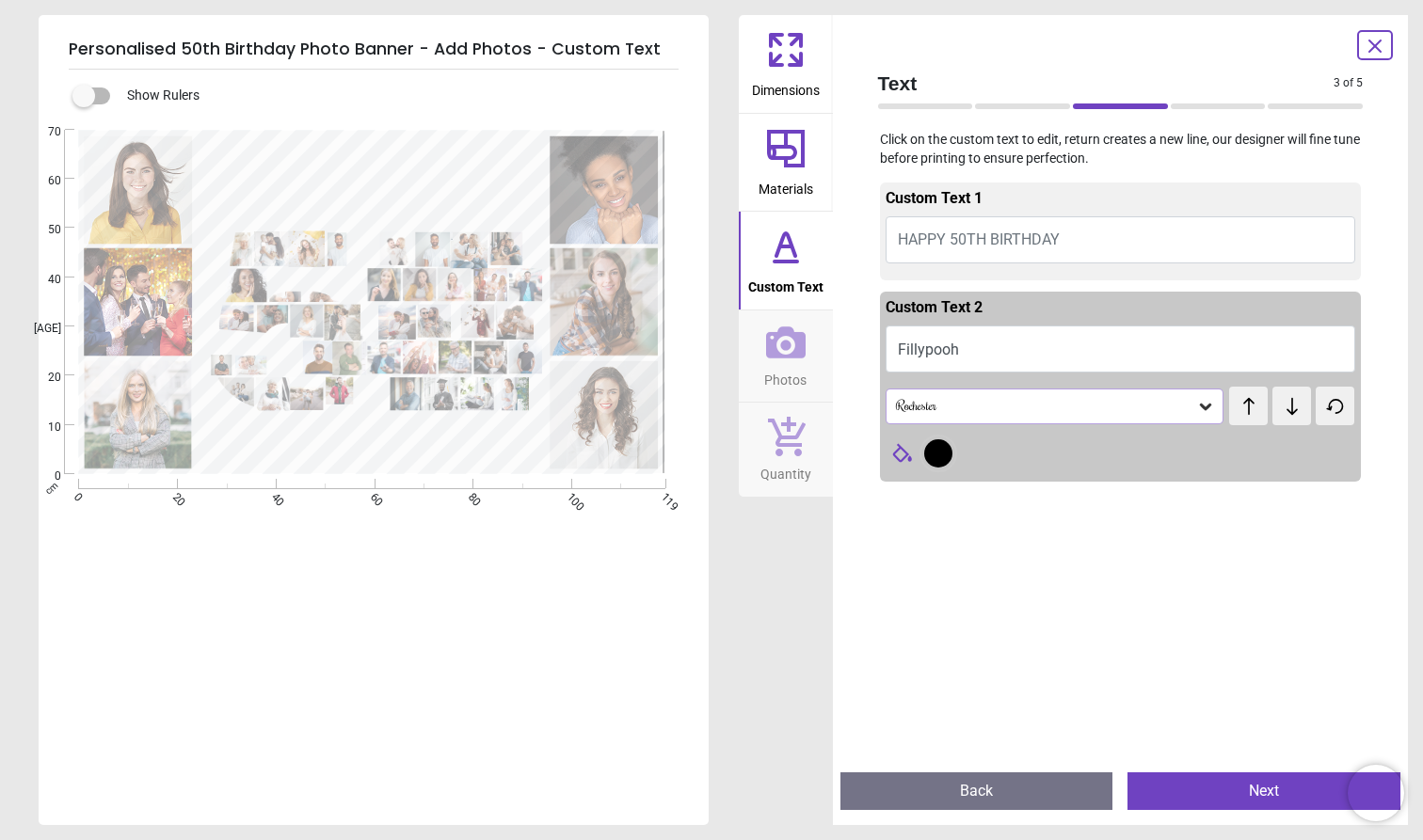 click on "Rochester" at bounding box center (1046, 405) 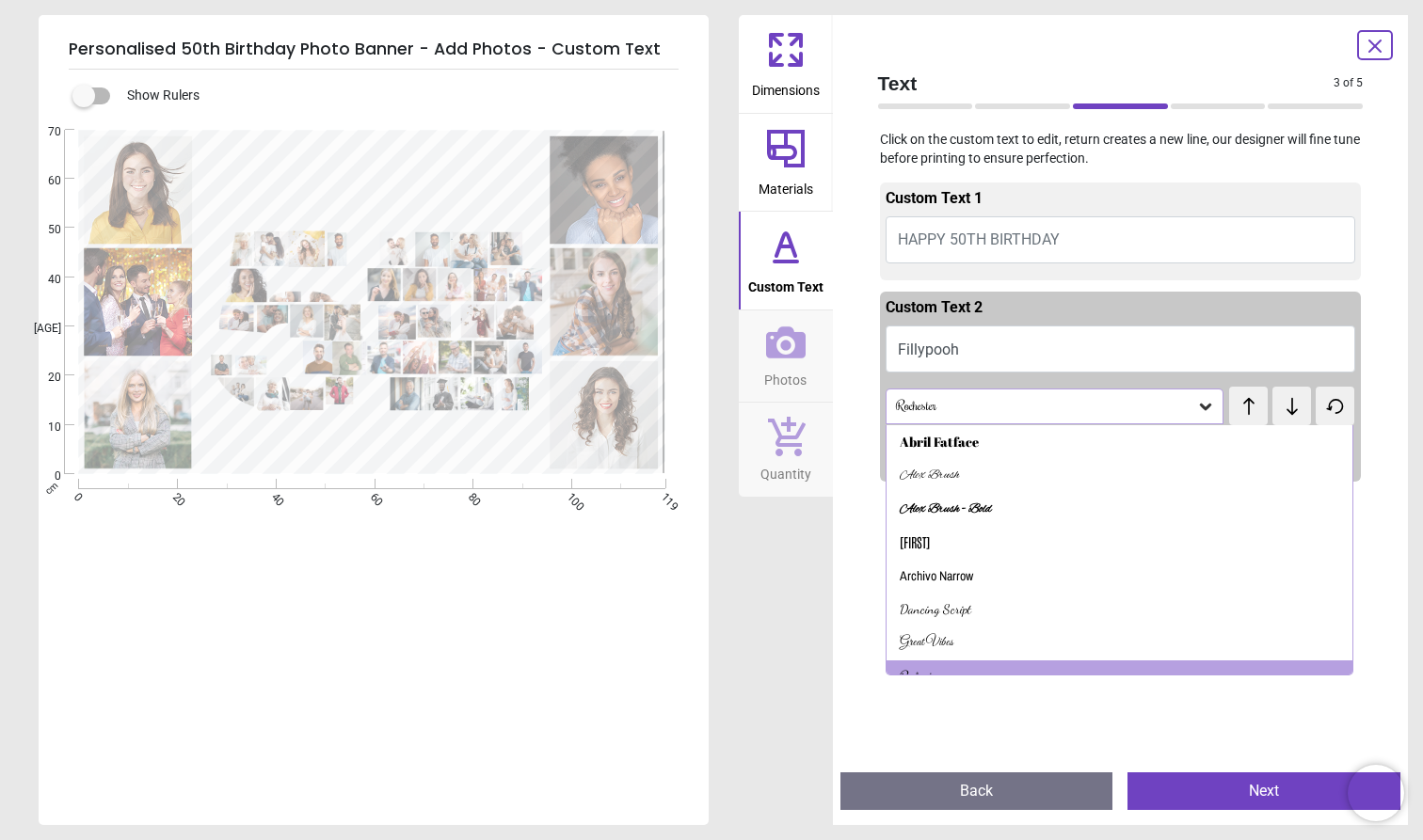 scroll, scrollTop: 15, scrollLeft: 0, axis: vertical 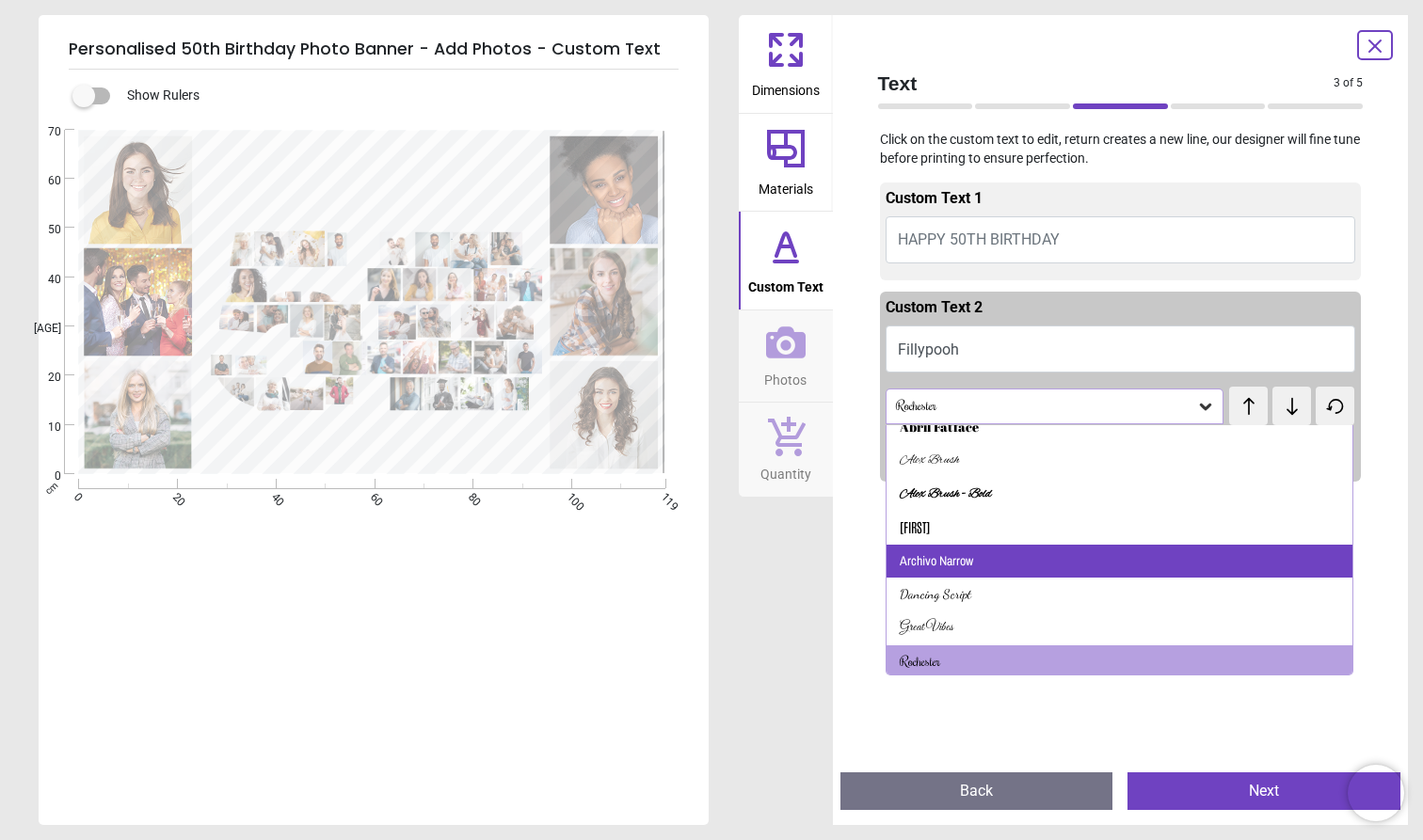 click on "Archivo Narrow" at bounding box center [936, 562] 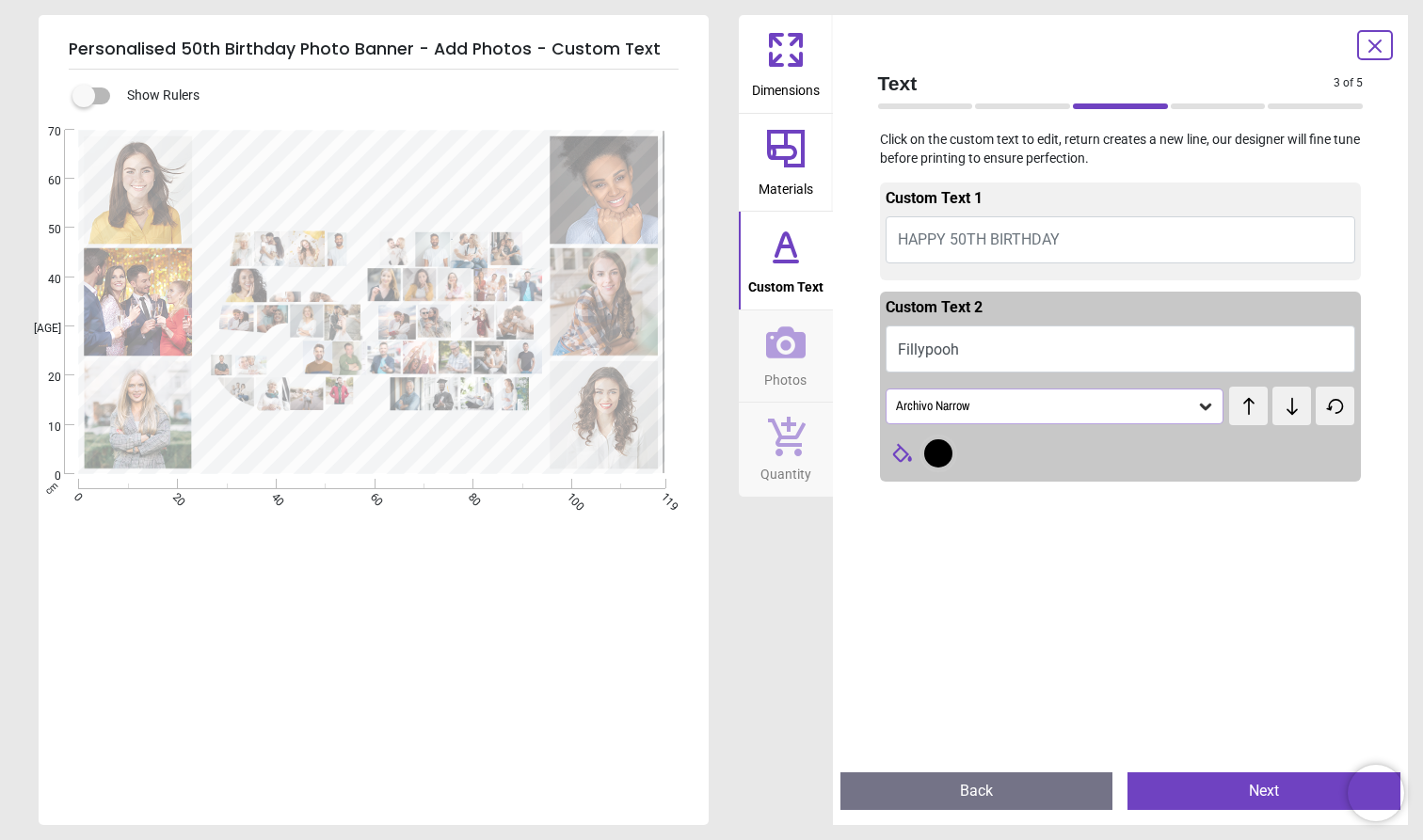 click on "Archivo Narrow" at bounding box center (1046, 405) 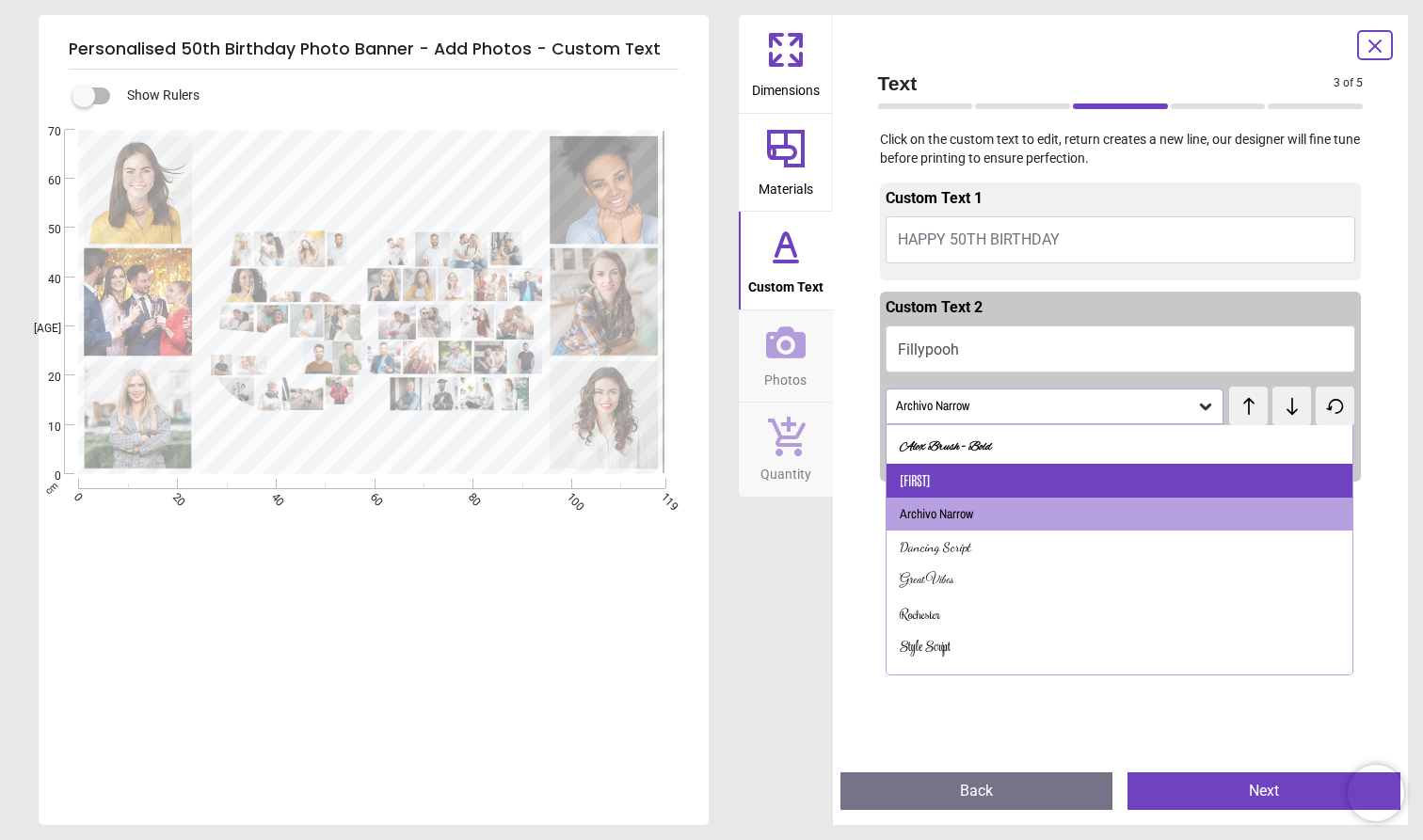scroll, scrollTop: 111, scrollLeft: 0, axis: vertical 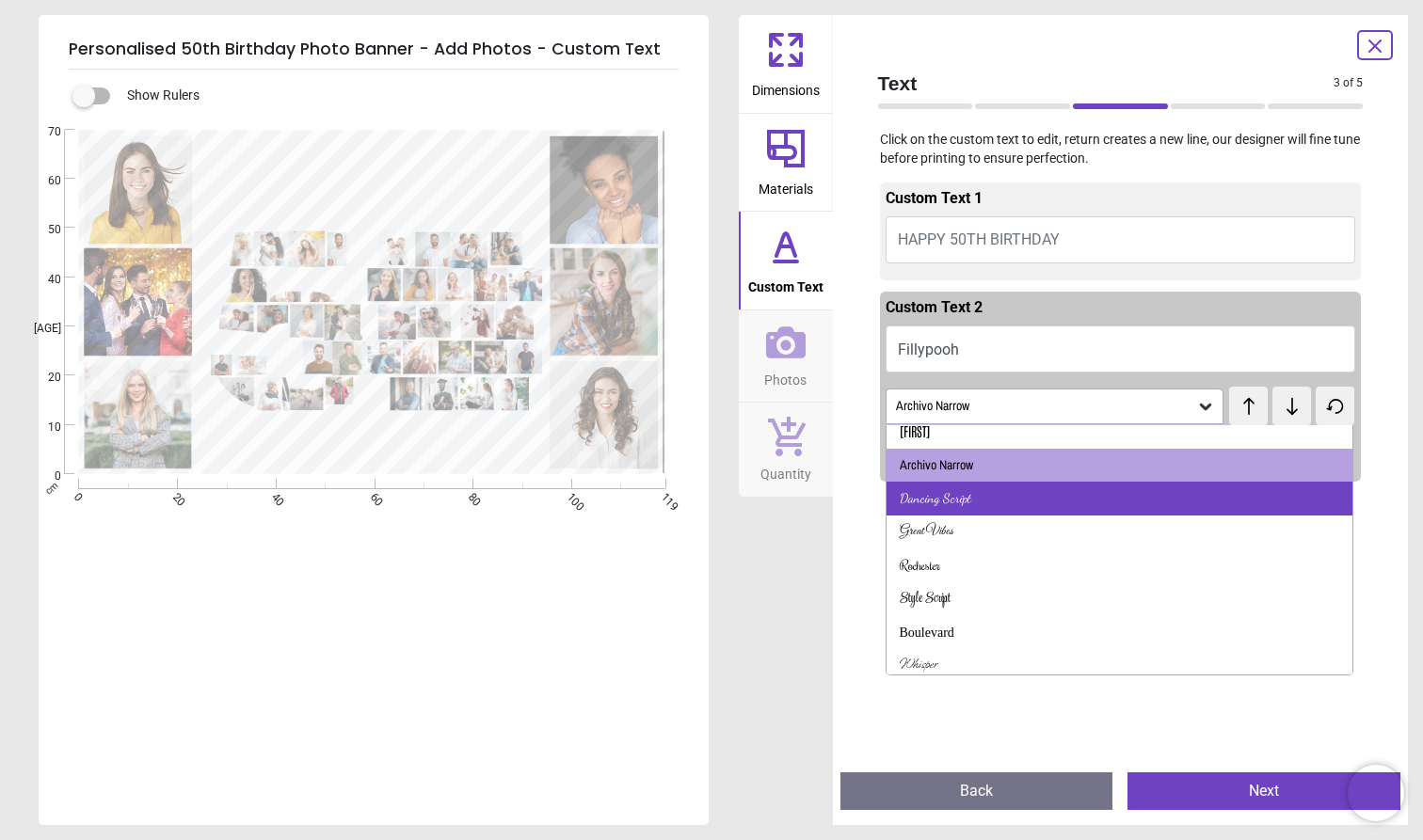 click on "Dancing Script" at bounding box center [935, 499] 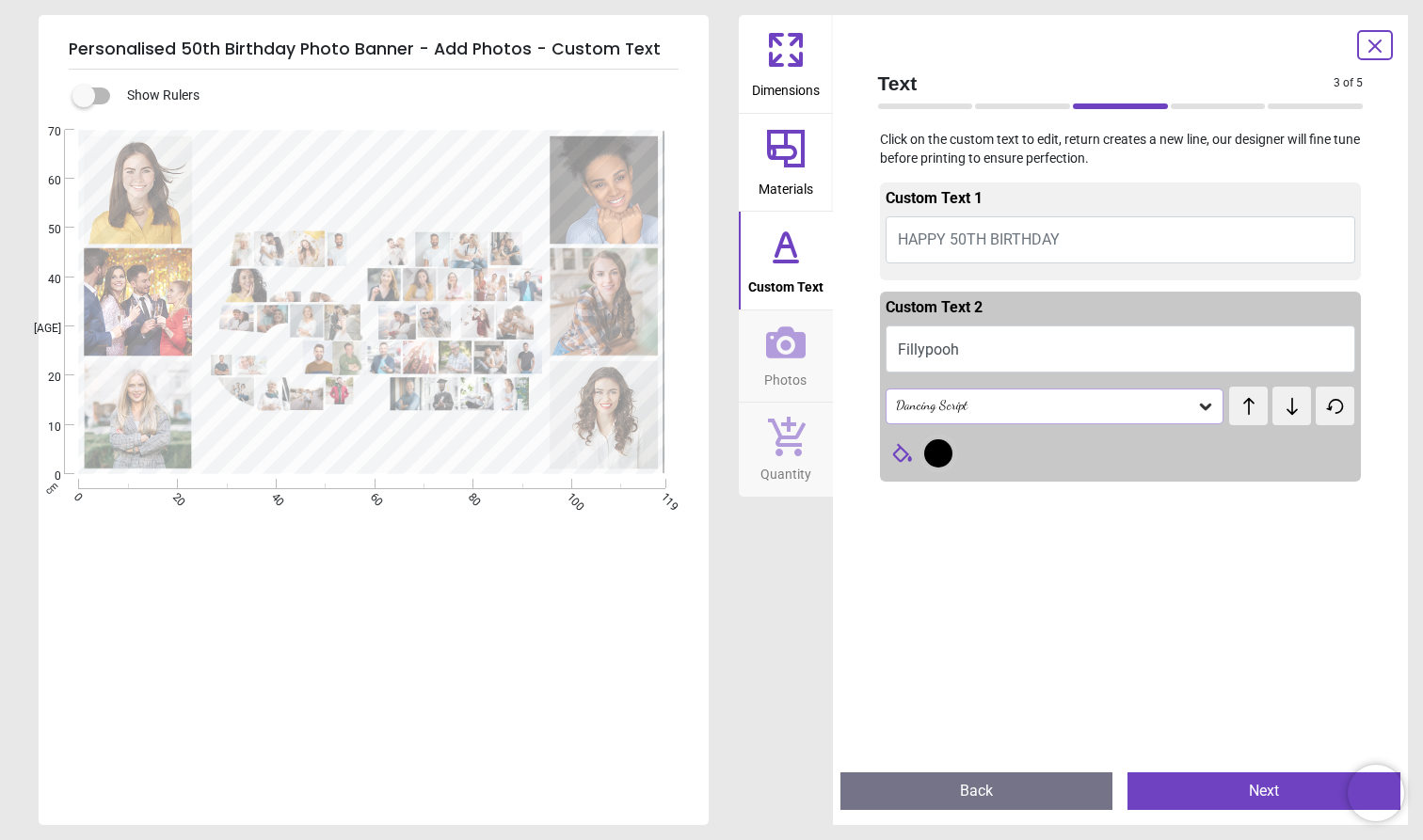 click at bounding box center [1121, 909] 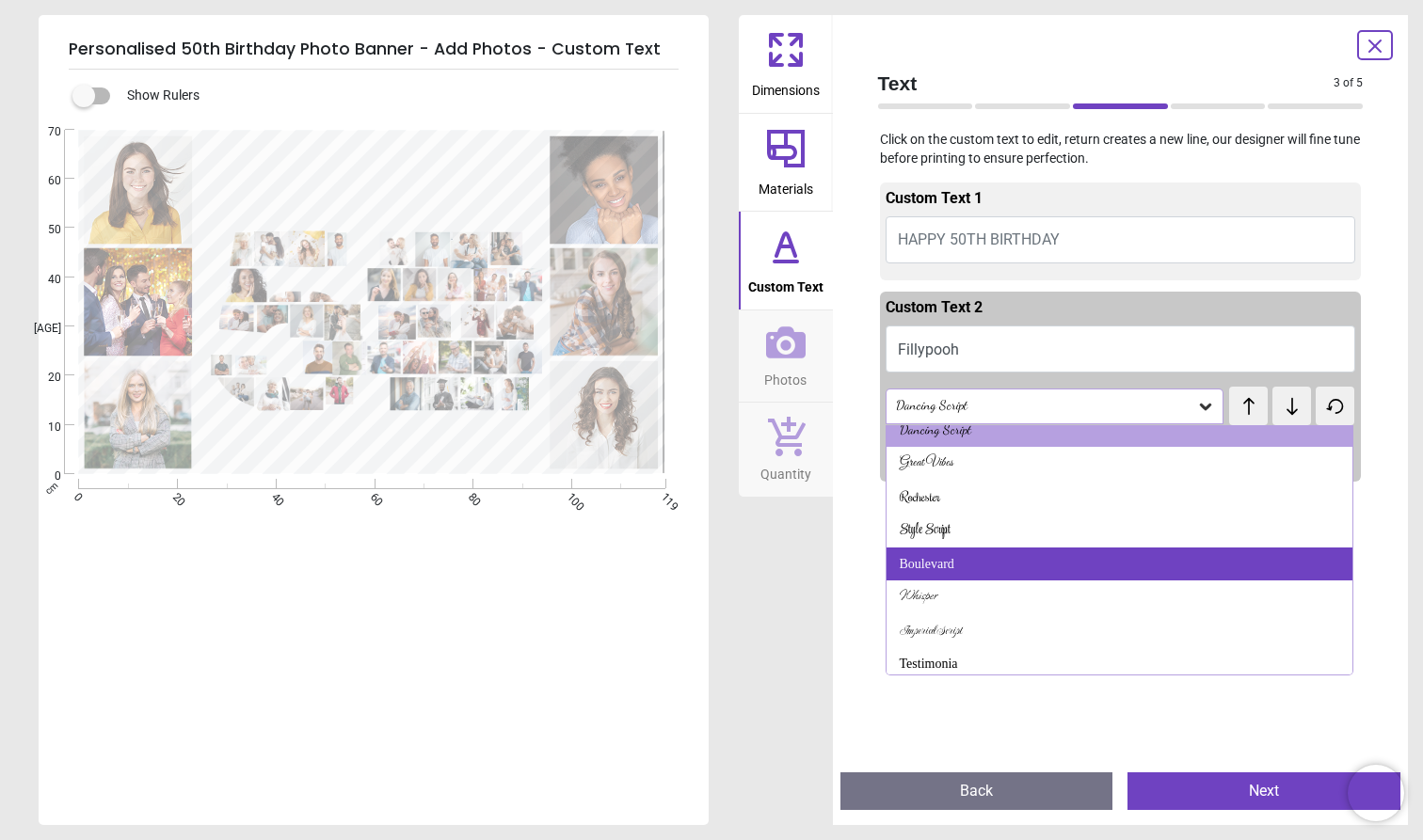 scroll, scrollTop: 179, scrollLeft: 0, axis: vertical 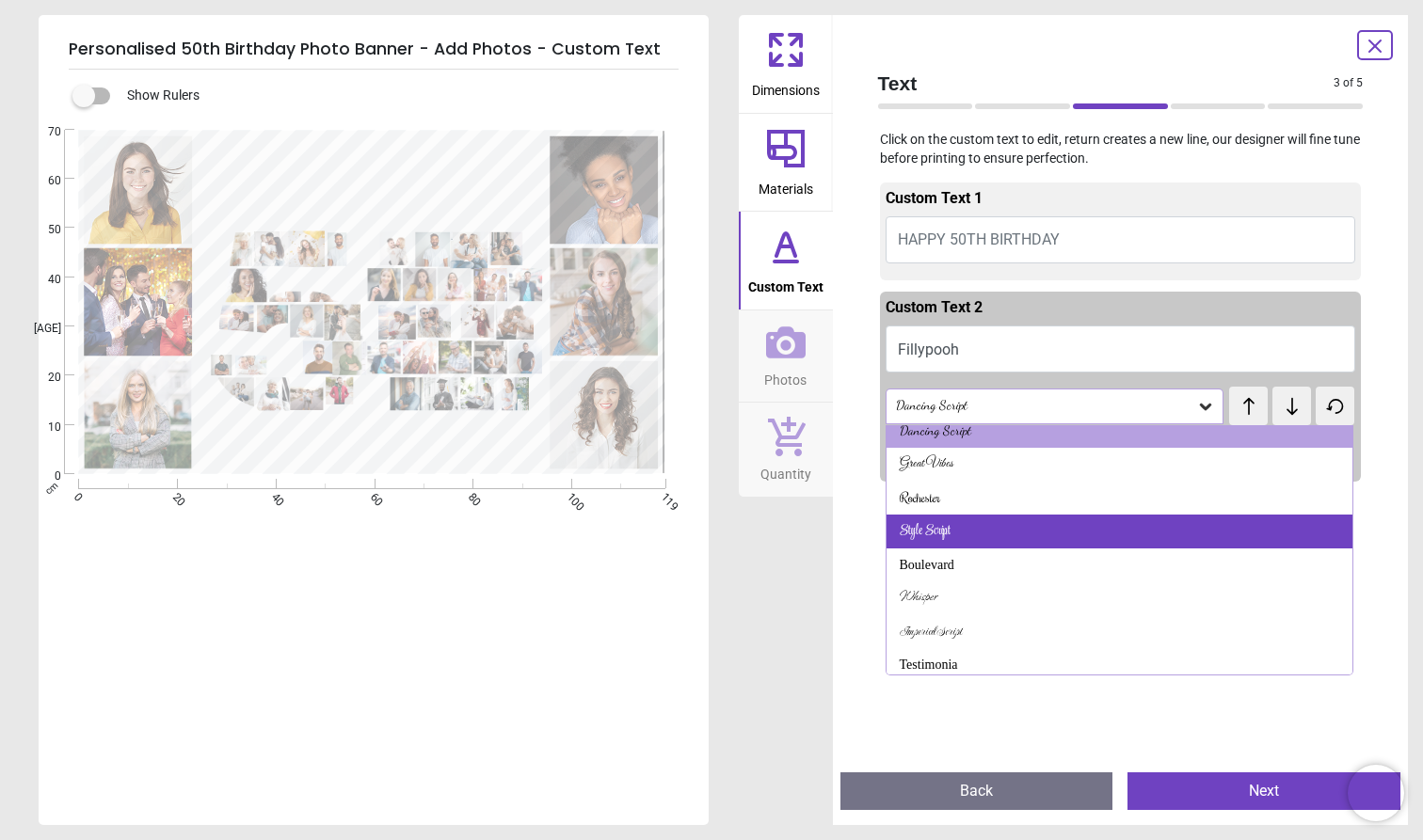 click on "Style Script" at bounding box center [1120, 531] 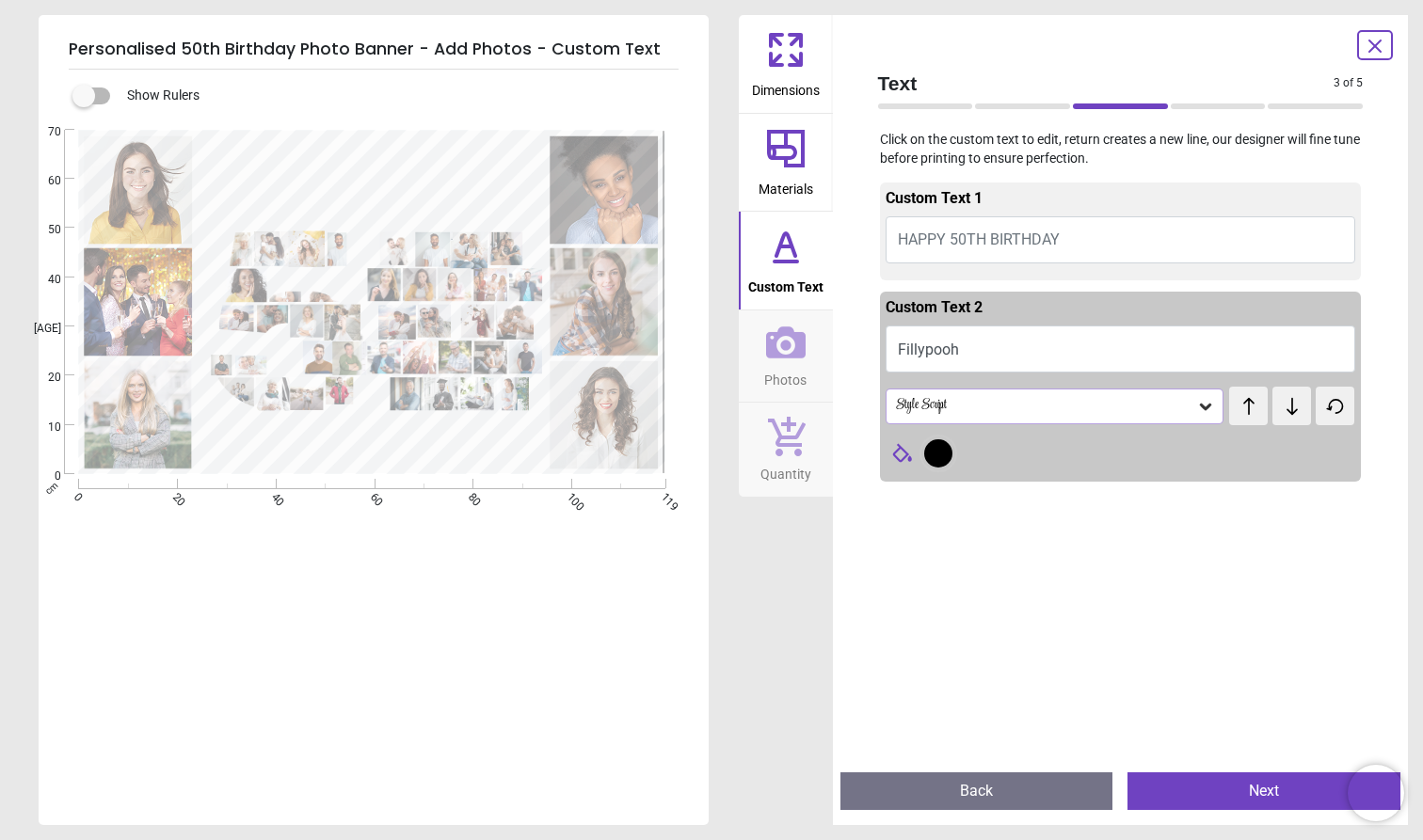 click on "Style Script" at bounding box center [1046, 405] 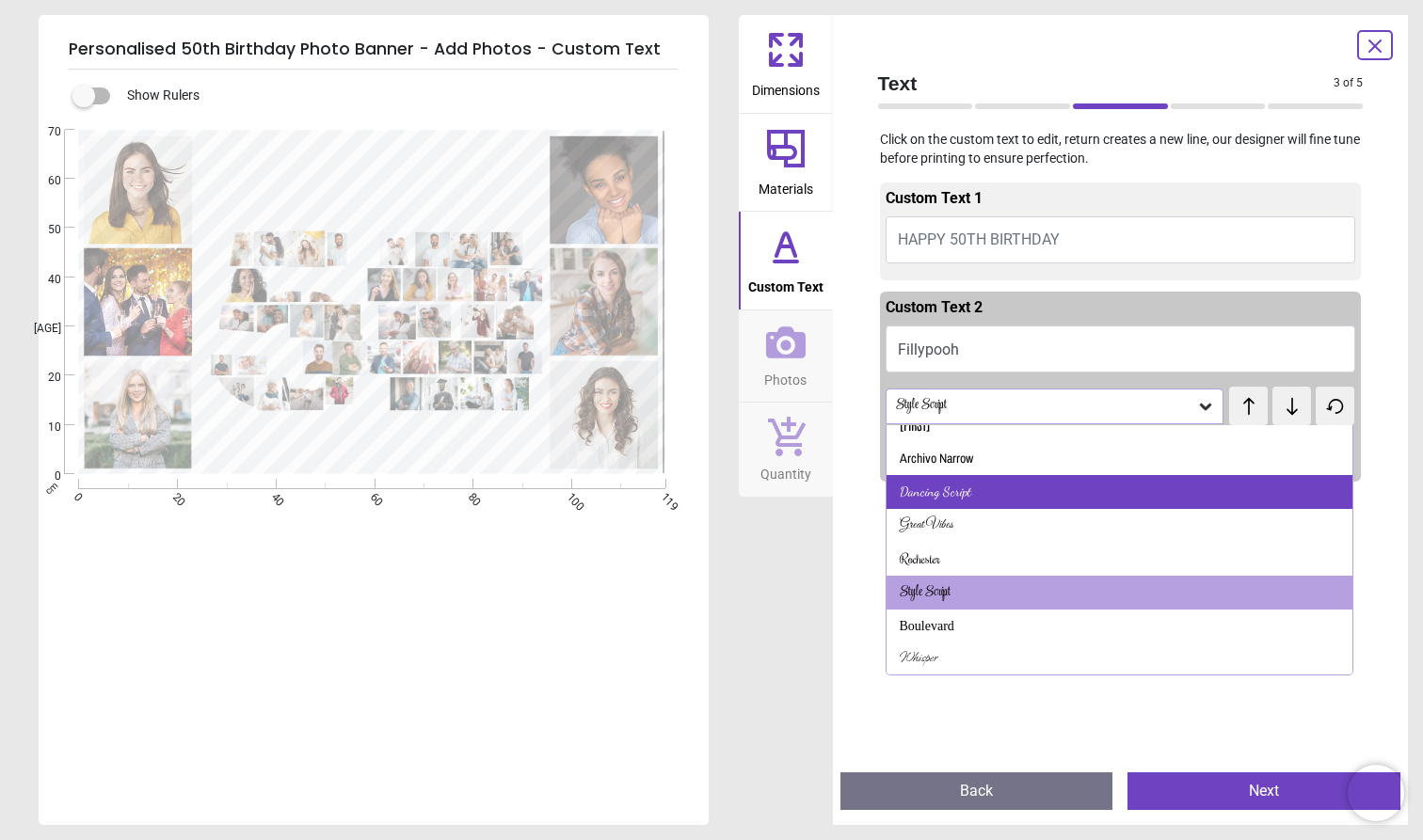 scroll, scrollTop: 142, scrollLeft: 0, axis: vertical 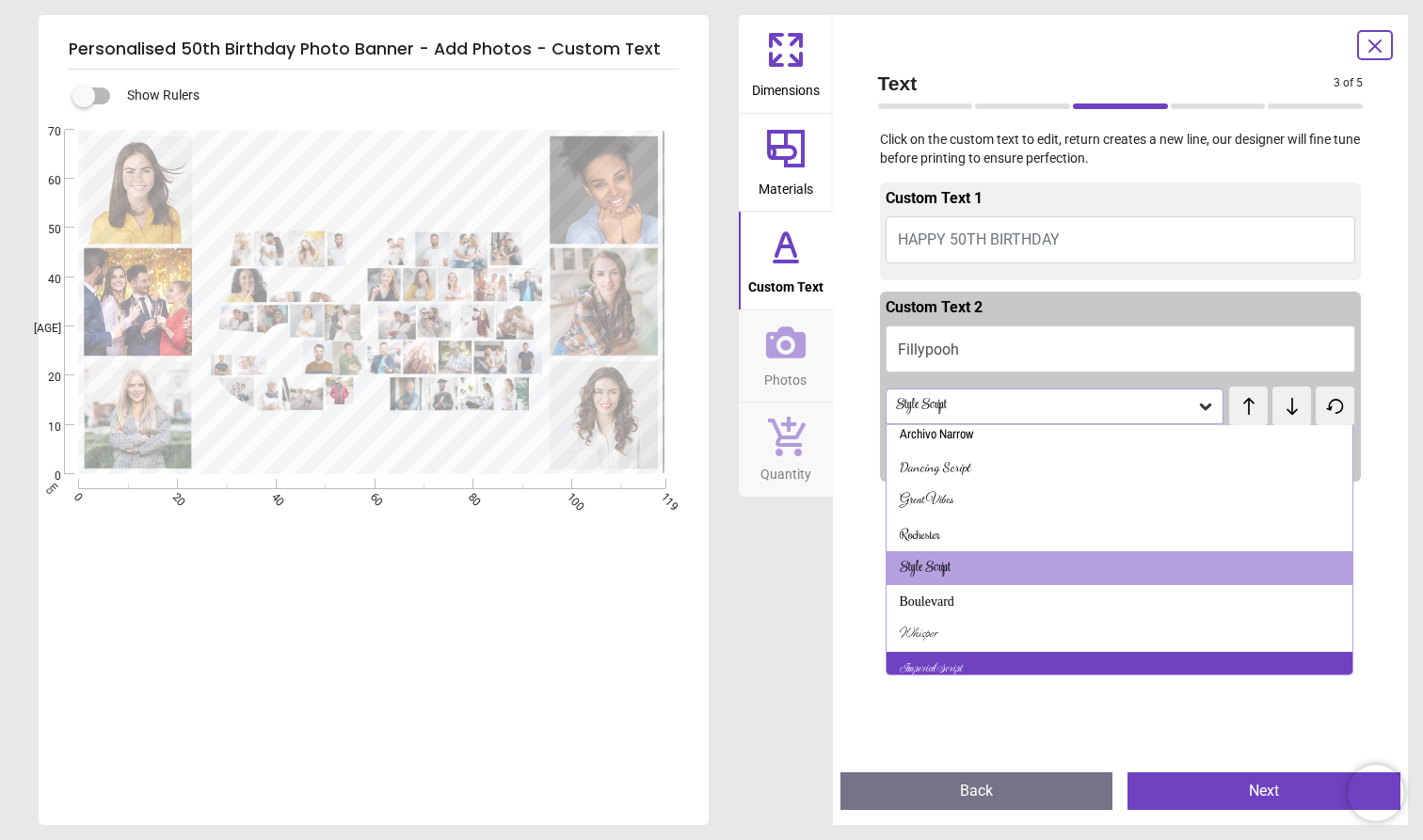 click on "Imperial Script" at bounding box center [931, 669] 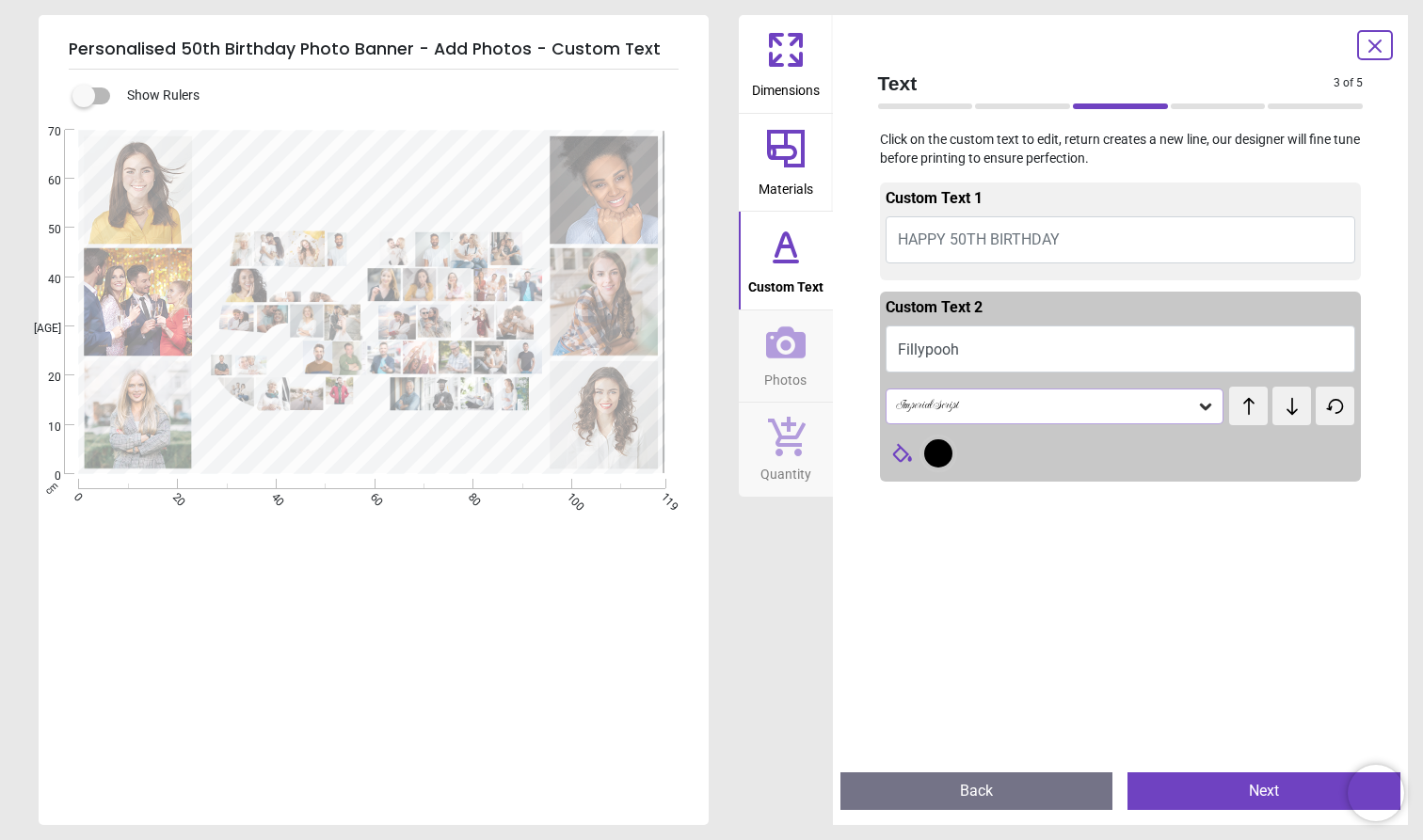 click on "Imperial Script" at bounding box center (1046, 405) 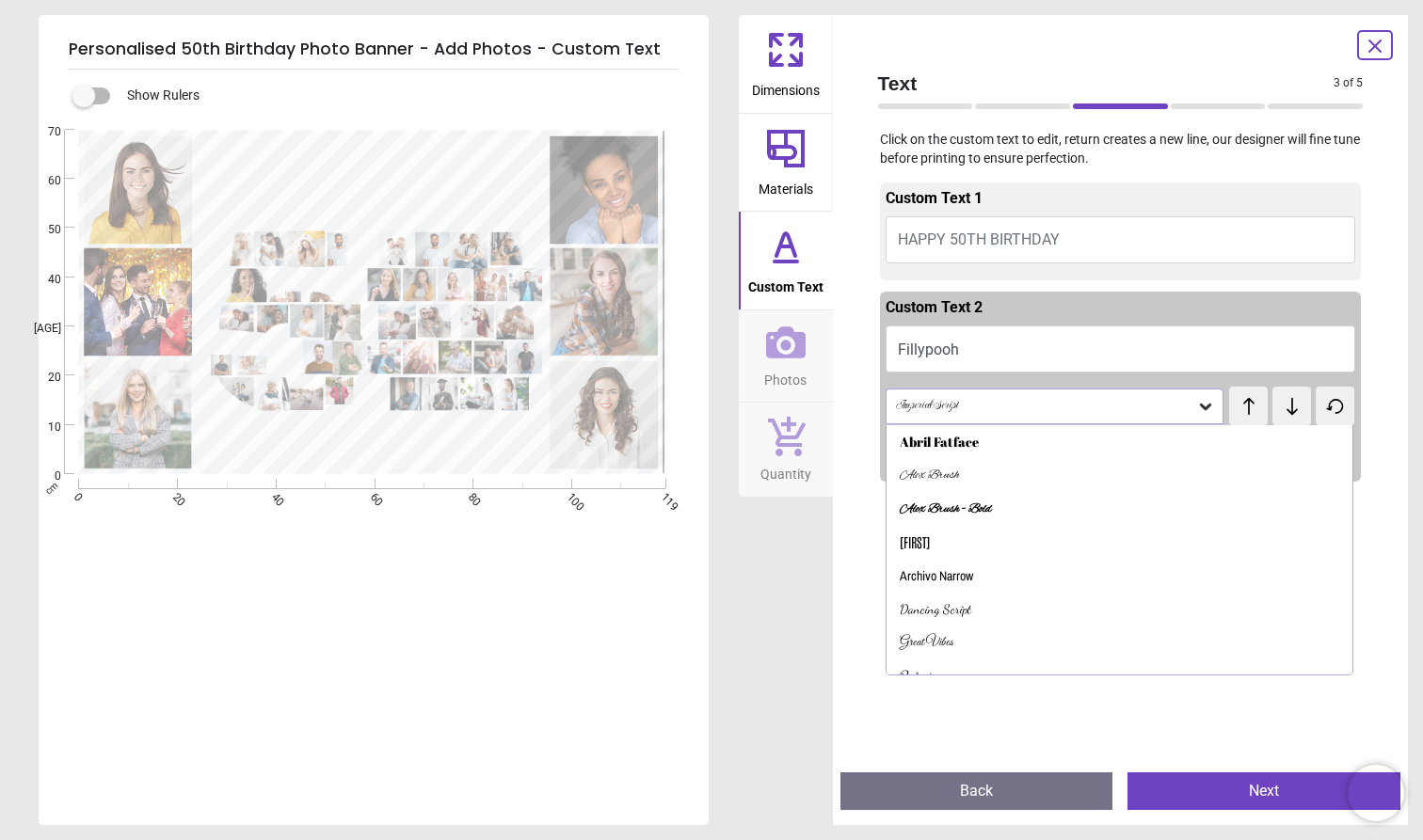 scroll, scrollTop: 147, scrollLeft: 0, axis: vertical 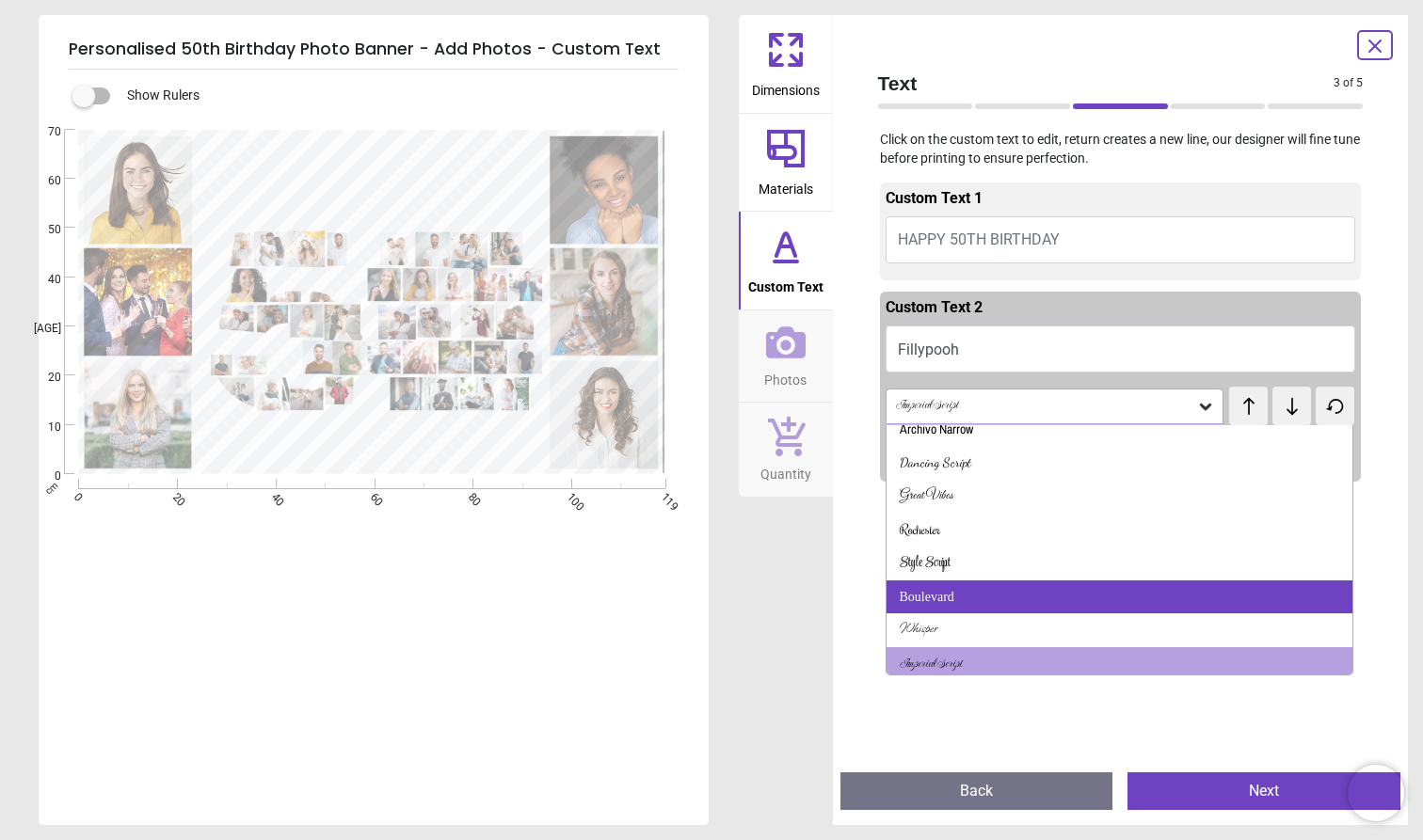click on "Boulevard" at bounding box center [1120, 597] 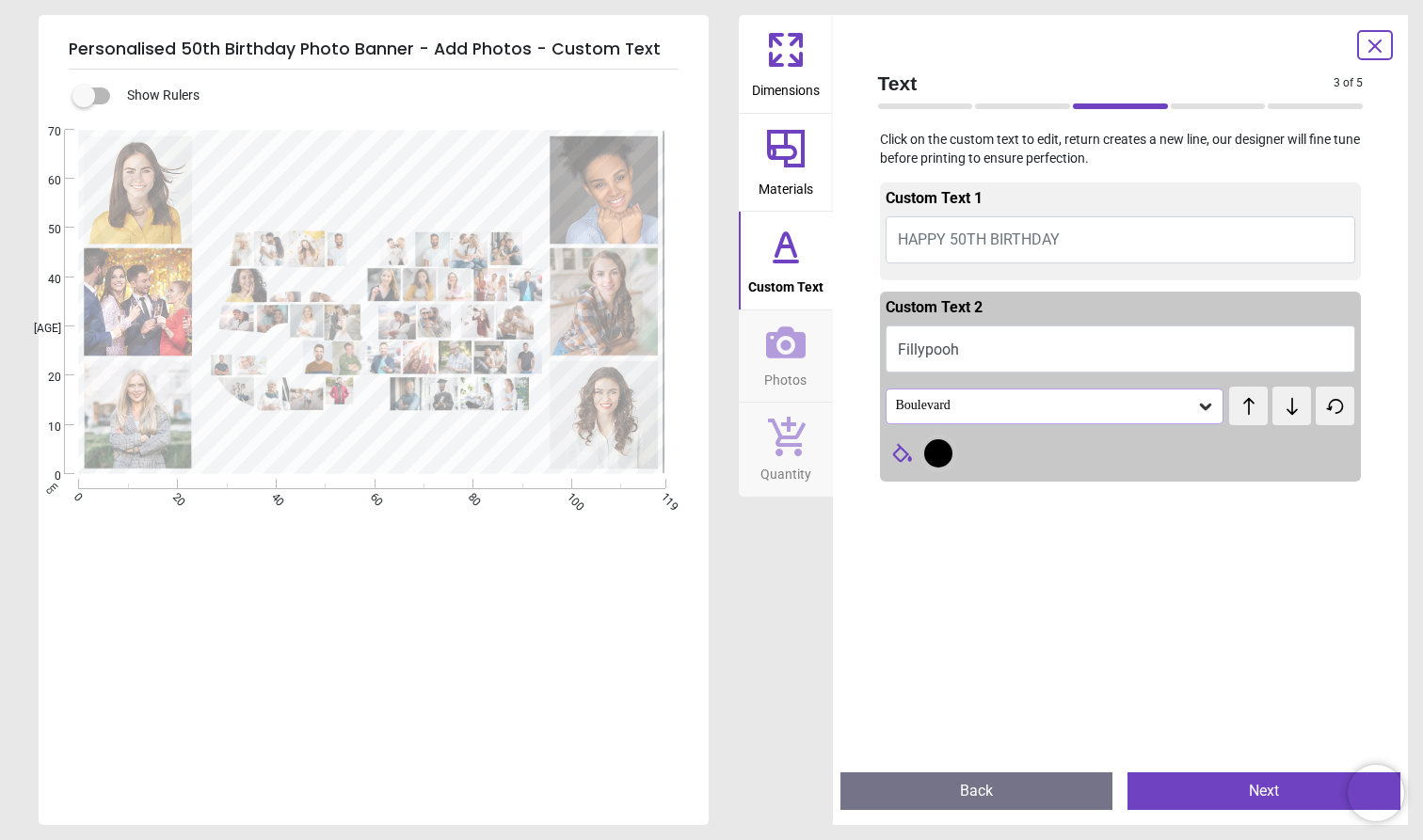 click on "Boulevard" at bounding box center (1046, 405) 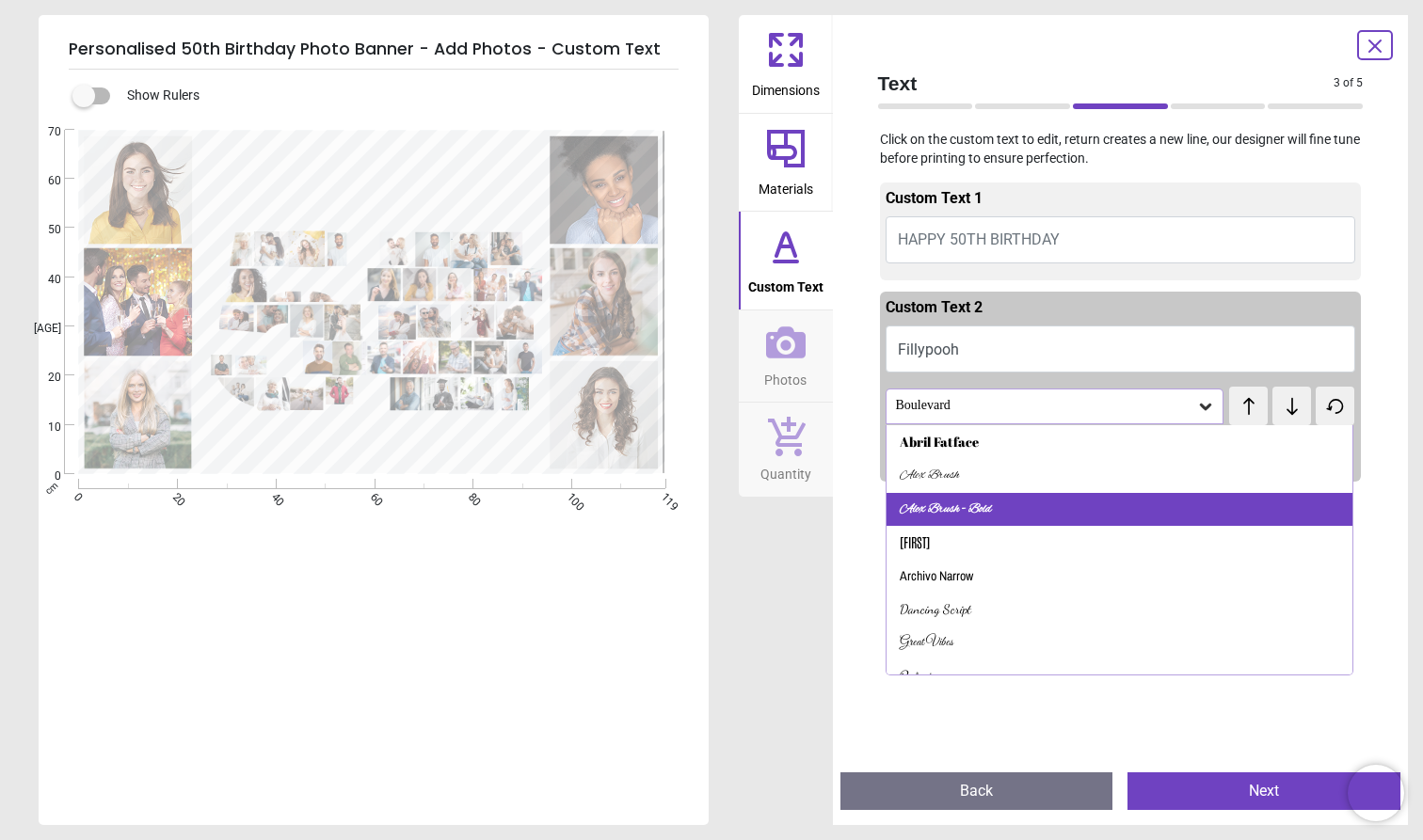 scroll, scrollTop: 0, scrollLeft: 0, axis: both 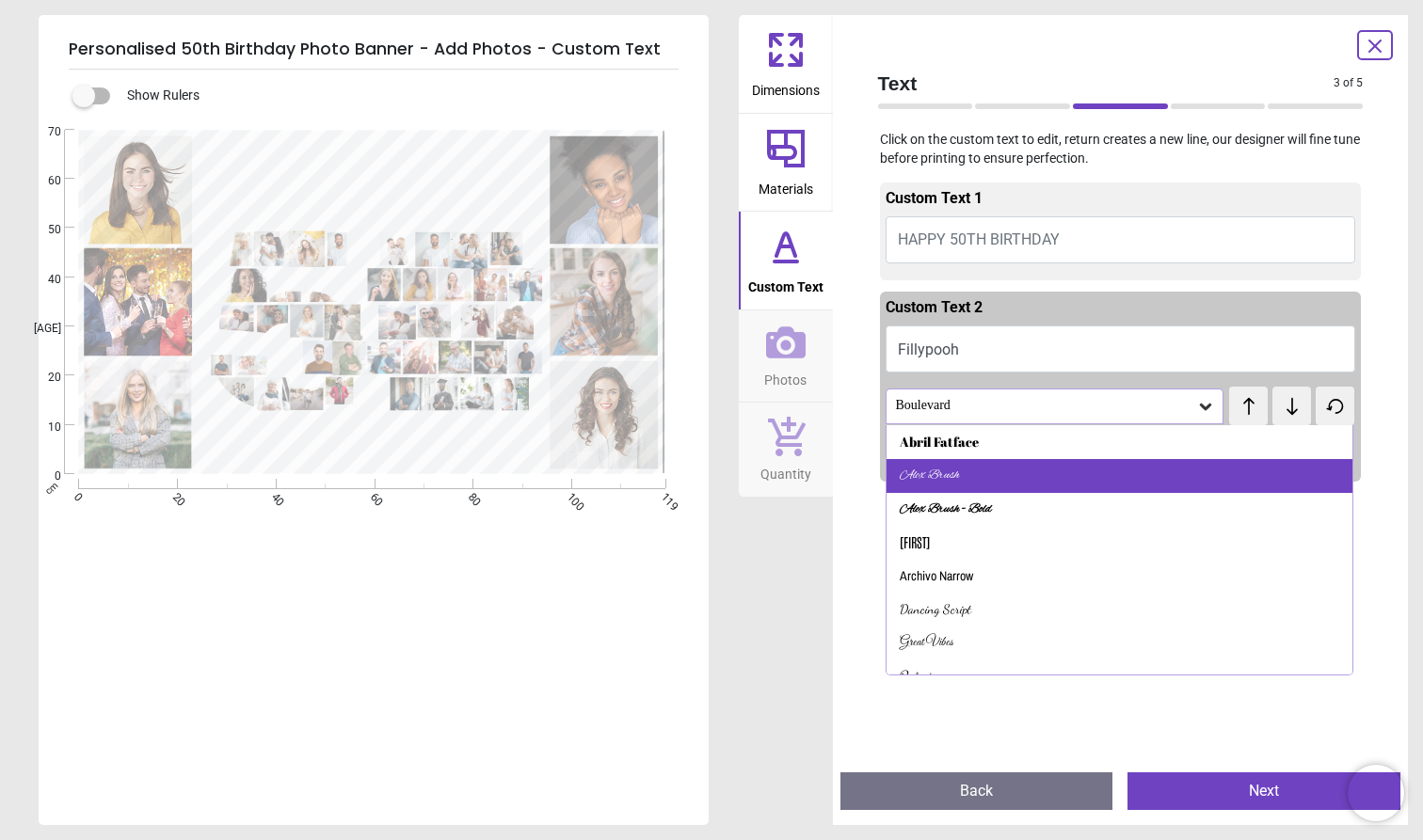 click on "Alex Brush" at bounding box center (929, 476) 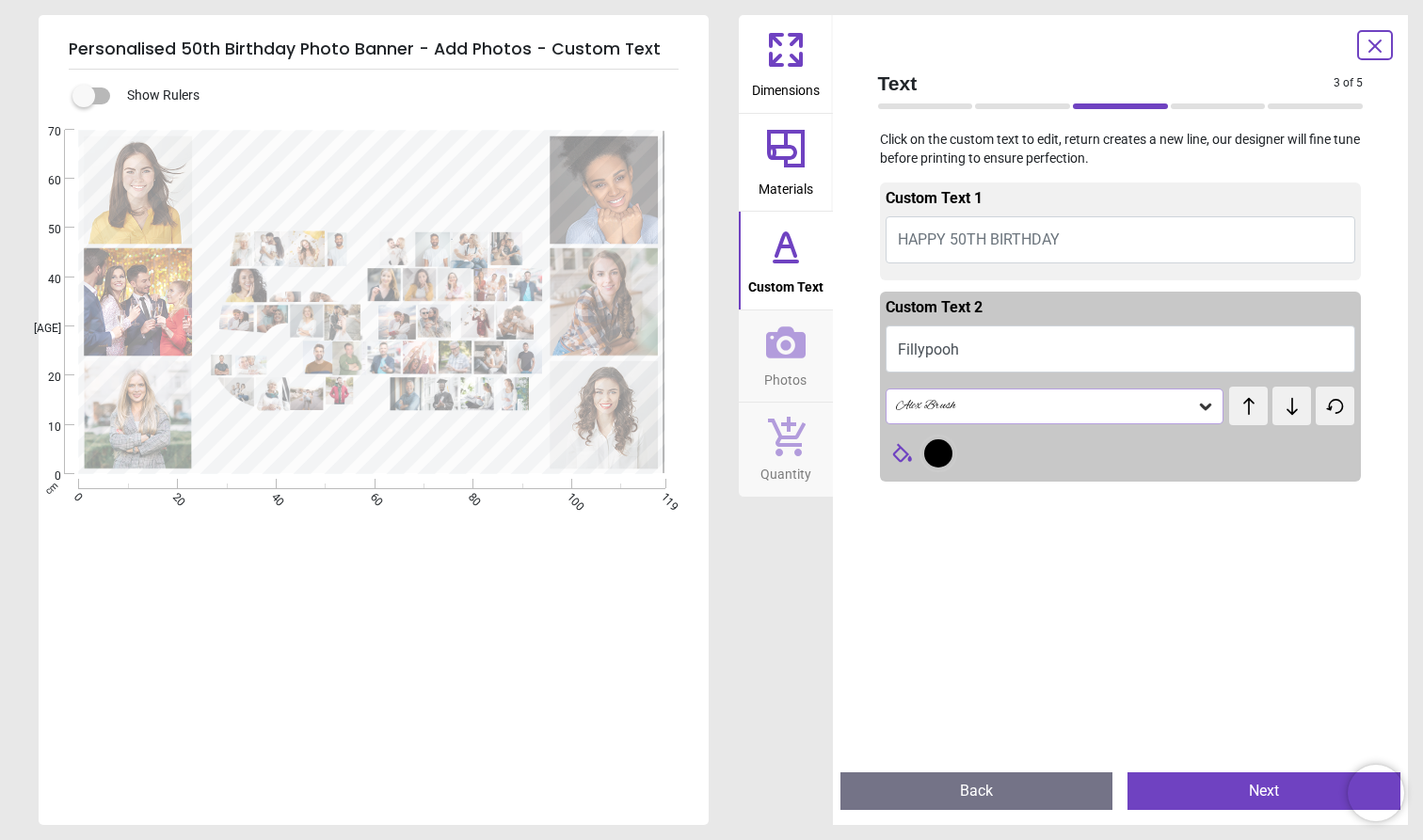 click on "Next" at bounding box center (1264, 791) 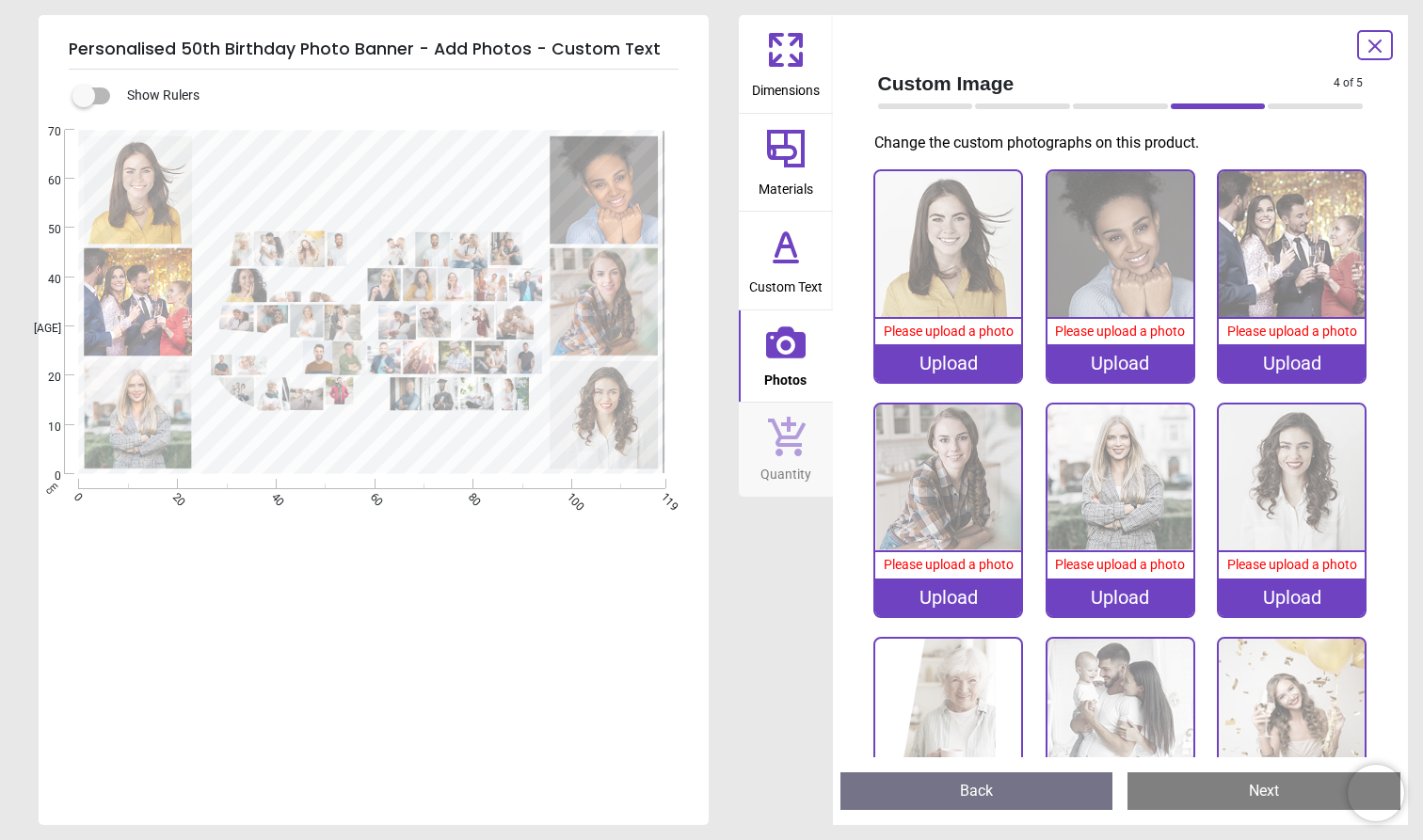 click at bounding box center [948, 244] 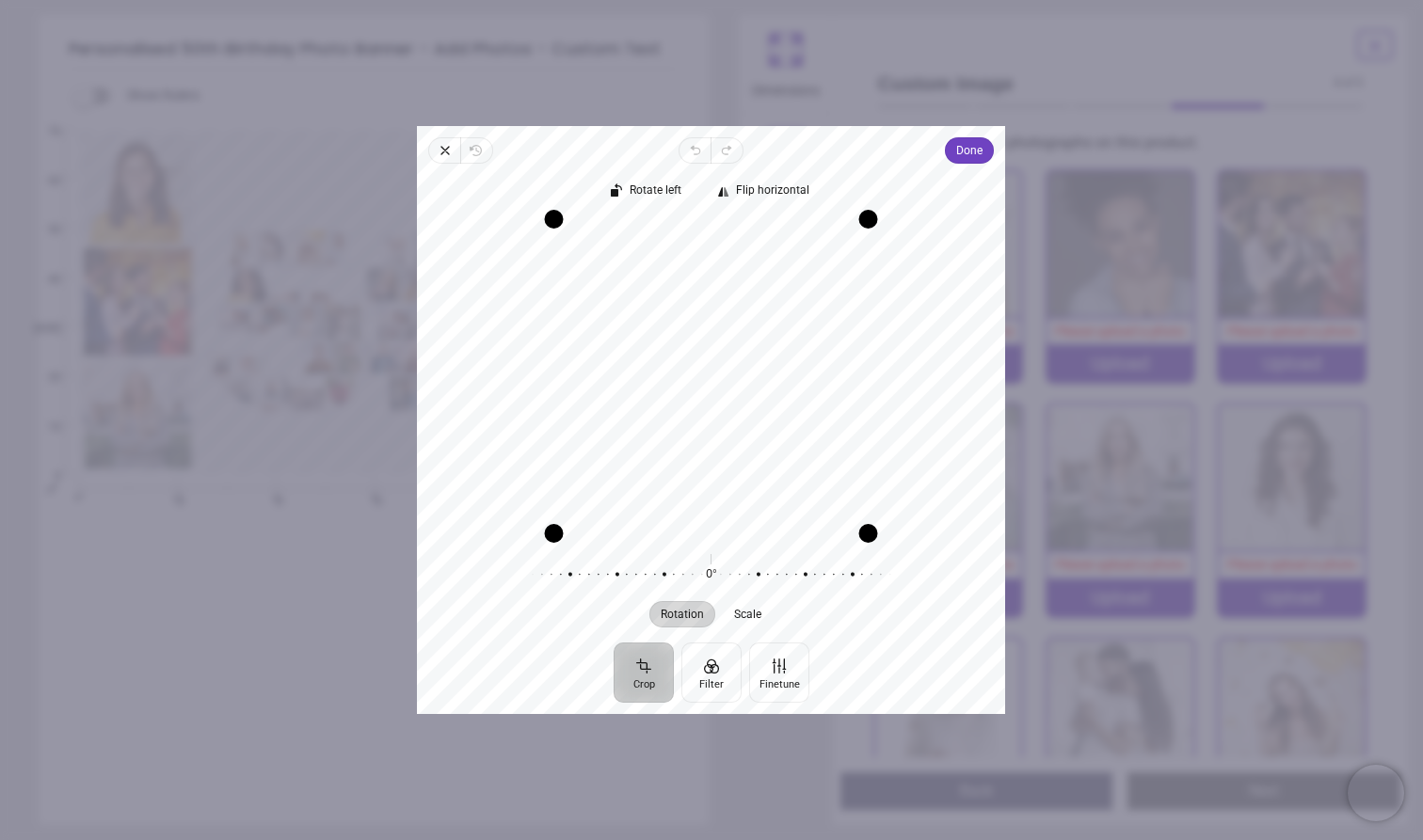 drag, startPoint x: 775, startPoint y: 390, endPoint x: 788, endPoint y: 433, distance: 44.922155 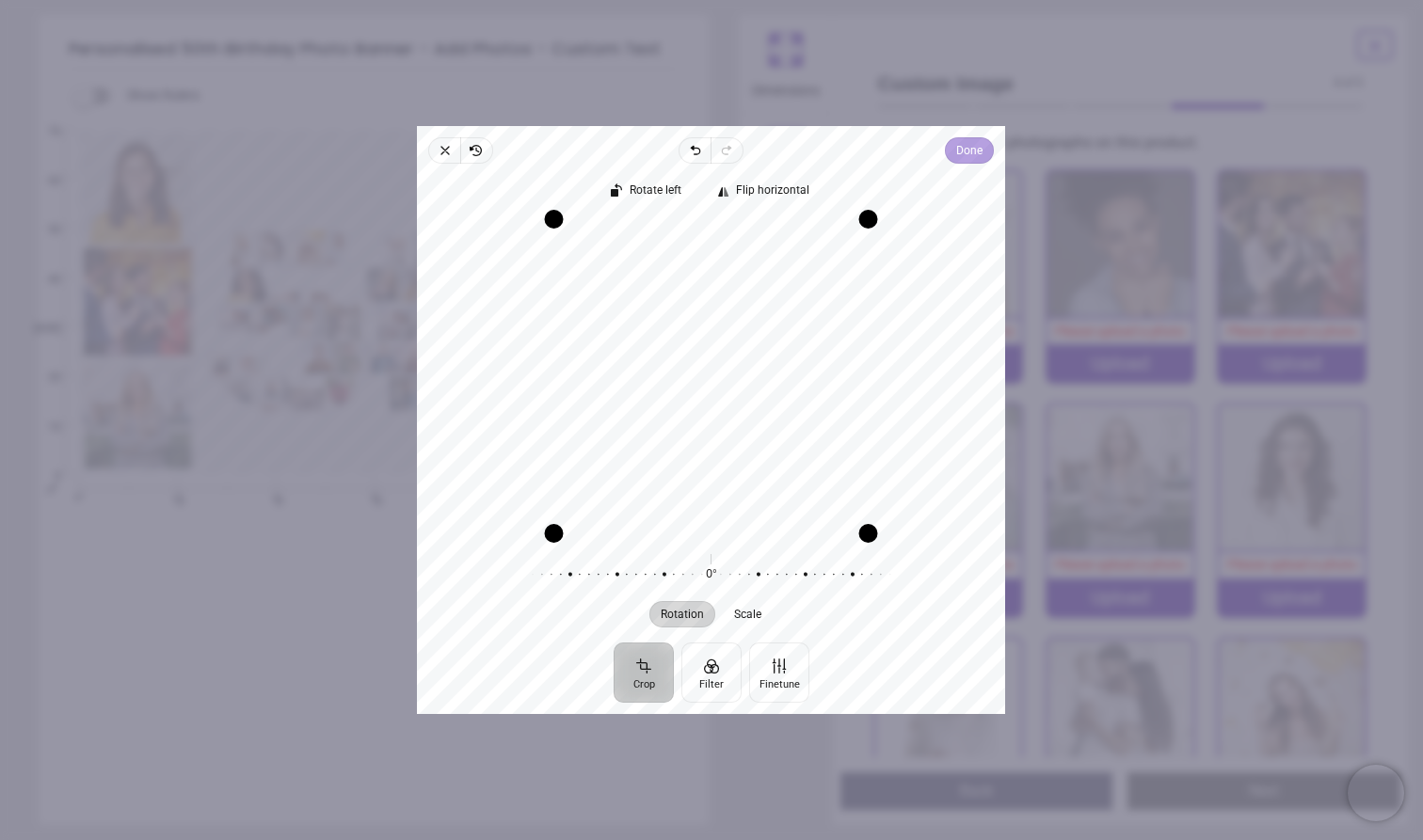 click on "Done" at bounding box center [970, 151] 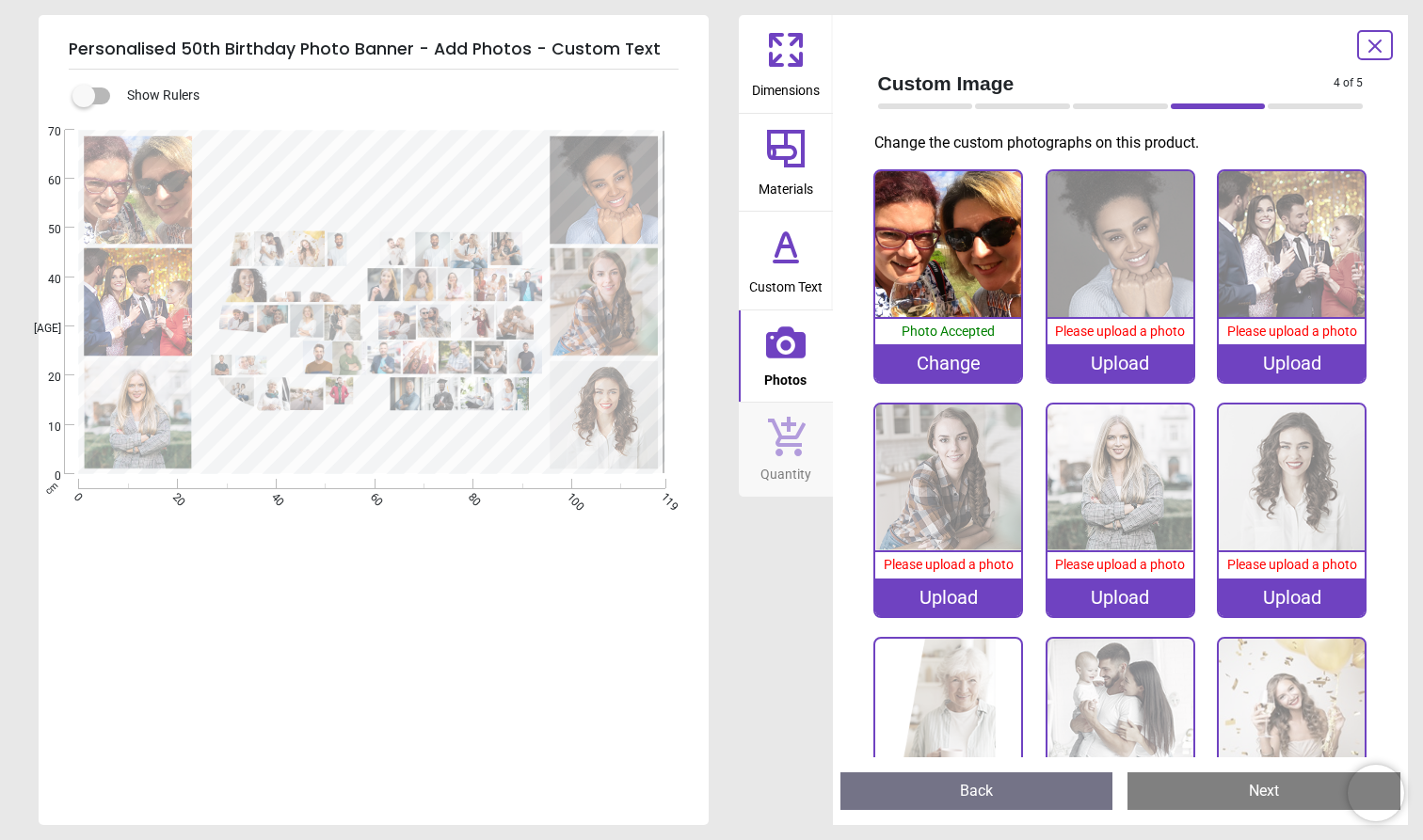 click on "Upload" at bounding box center (1120, 363) 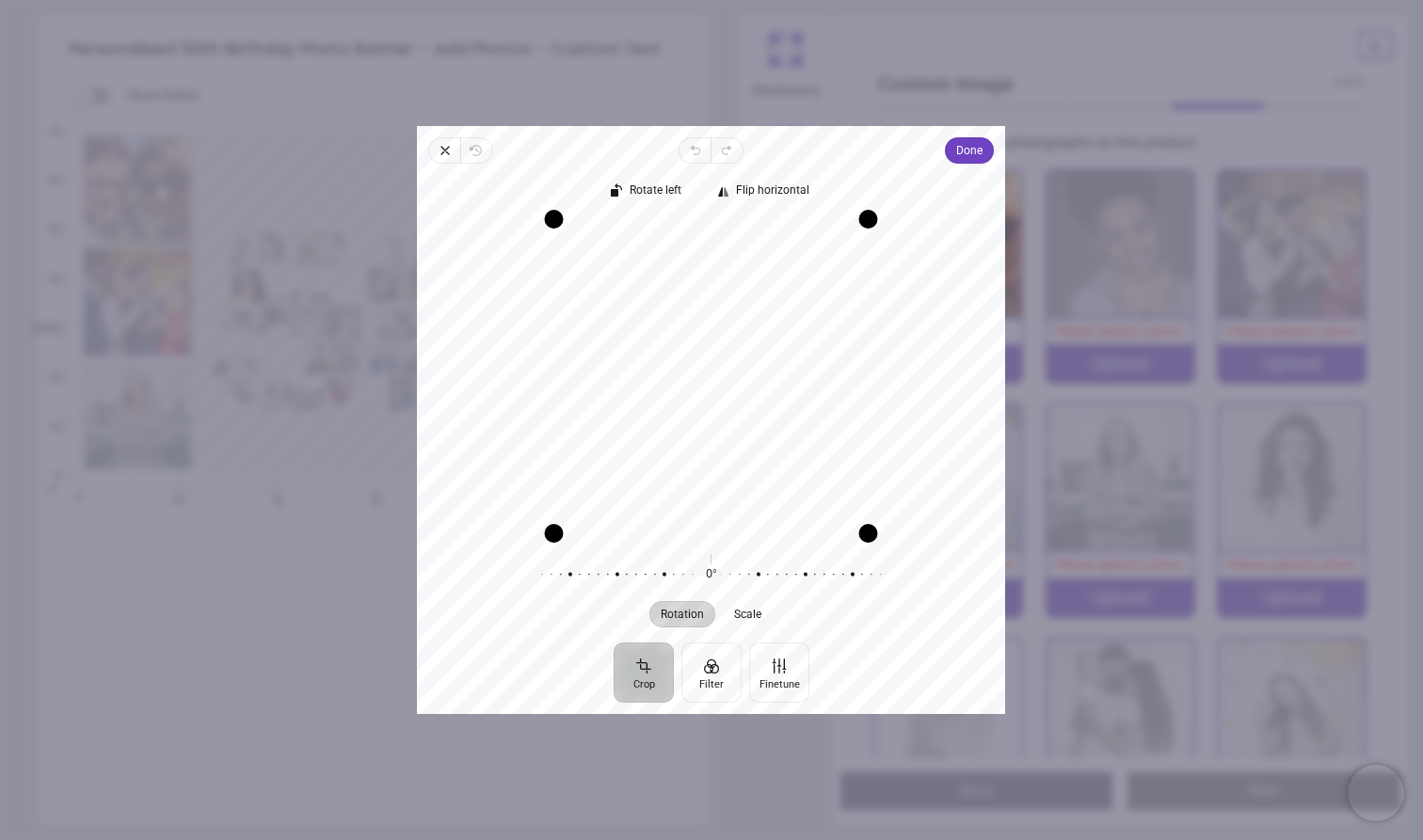 drag, startPoint x: 796, startPoint y: 316, endPoint x: 800, endPoint y: 331, distance: 15.524175 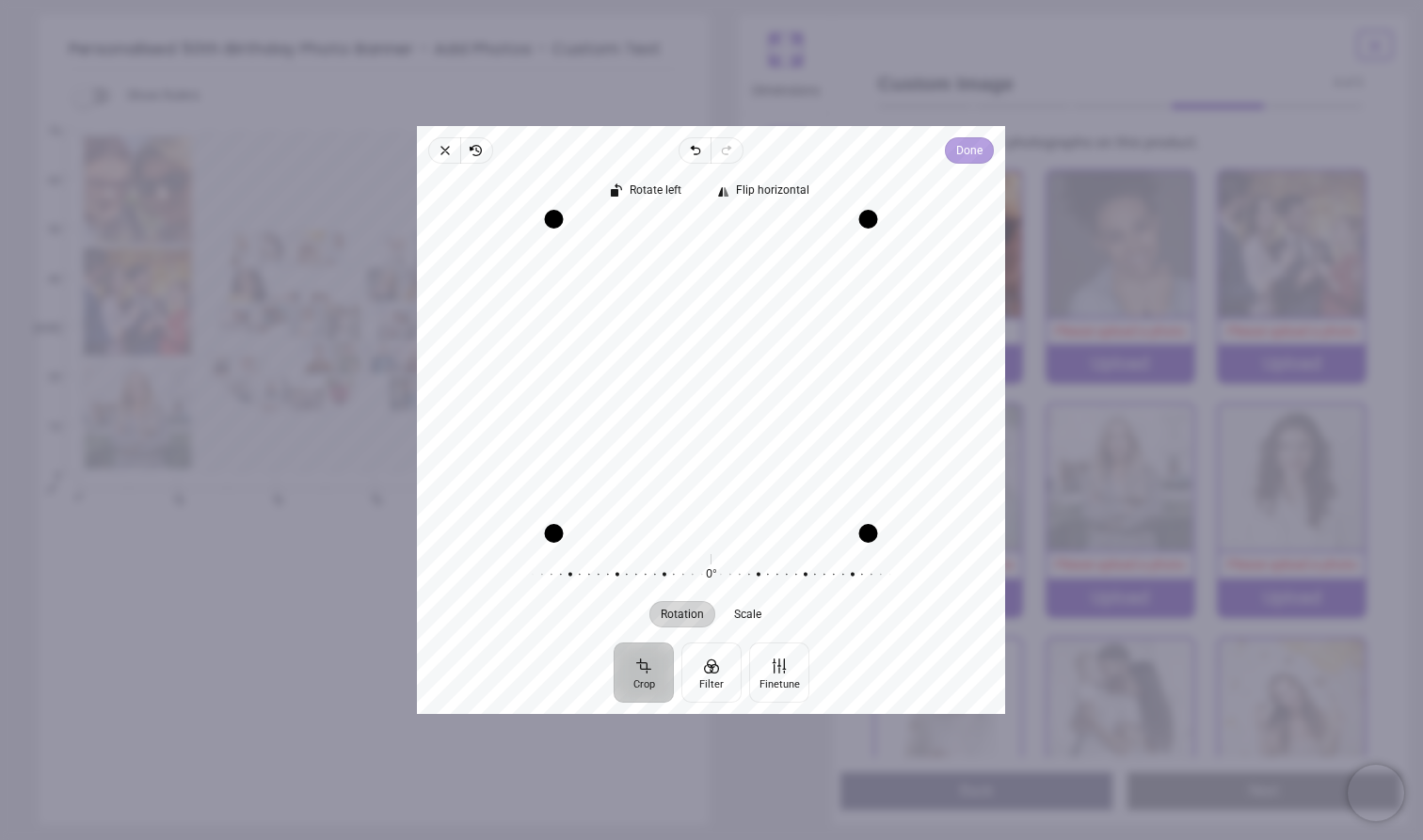 click on "Done" at bounding box center (970, 151) 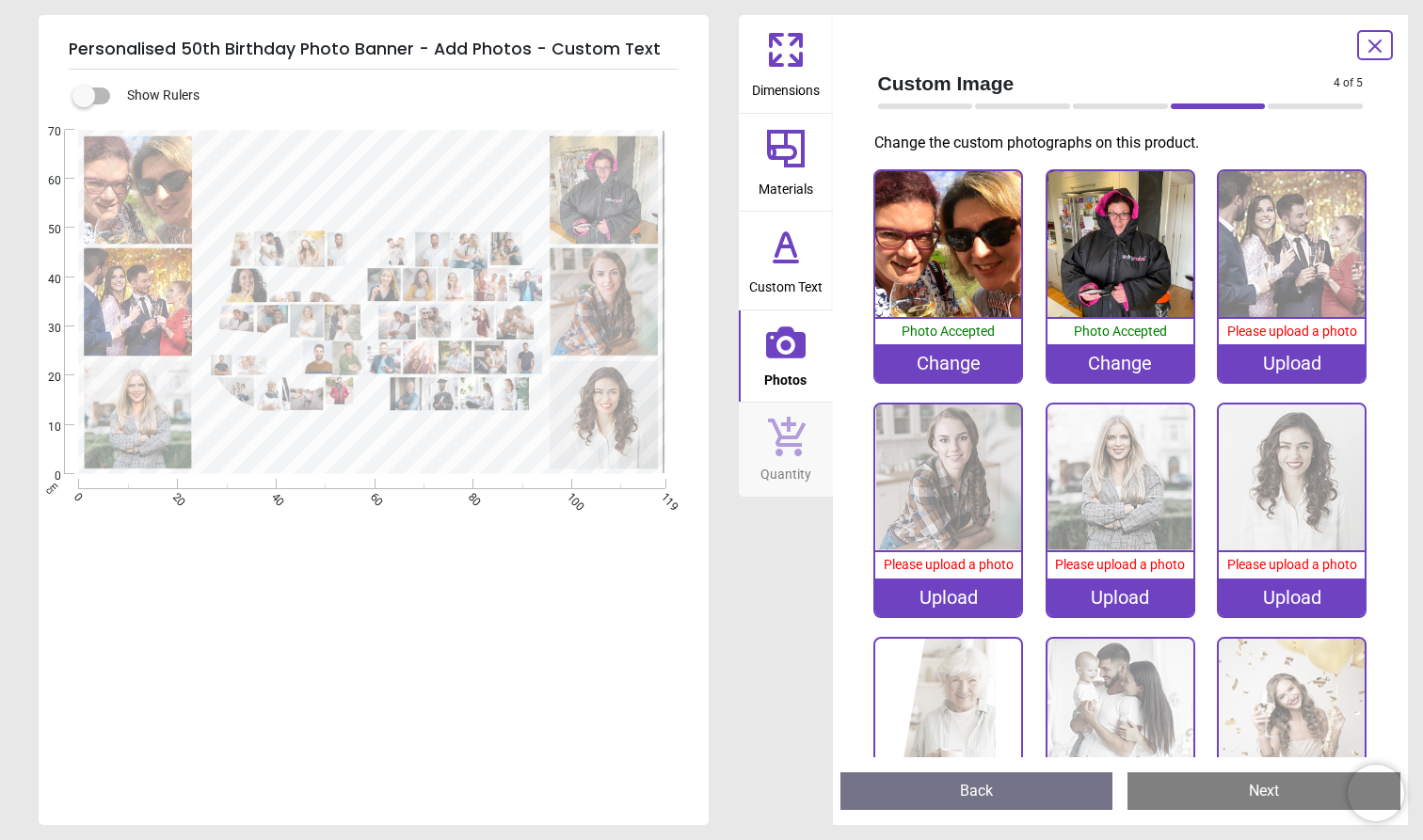 scroll, scrollTop: 0, scrollLeft: 0, axis: both 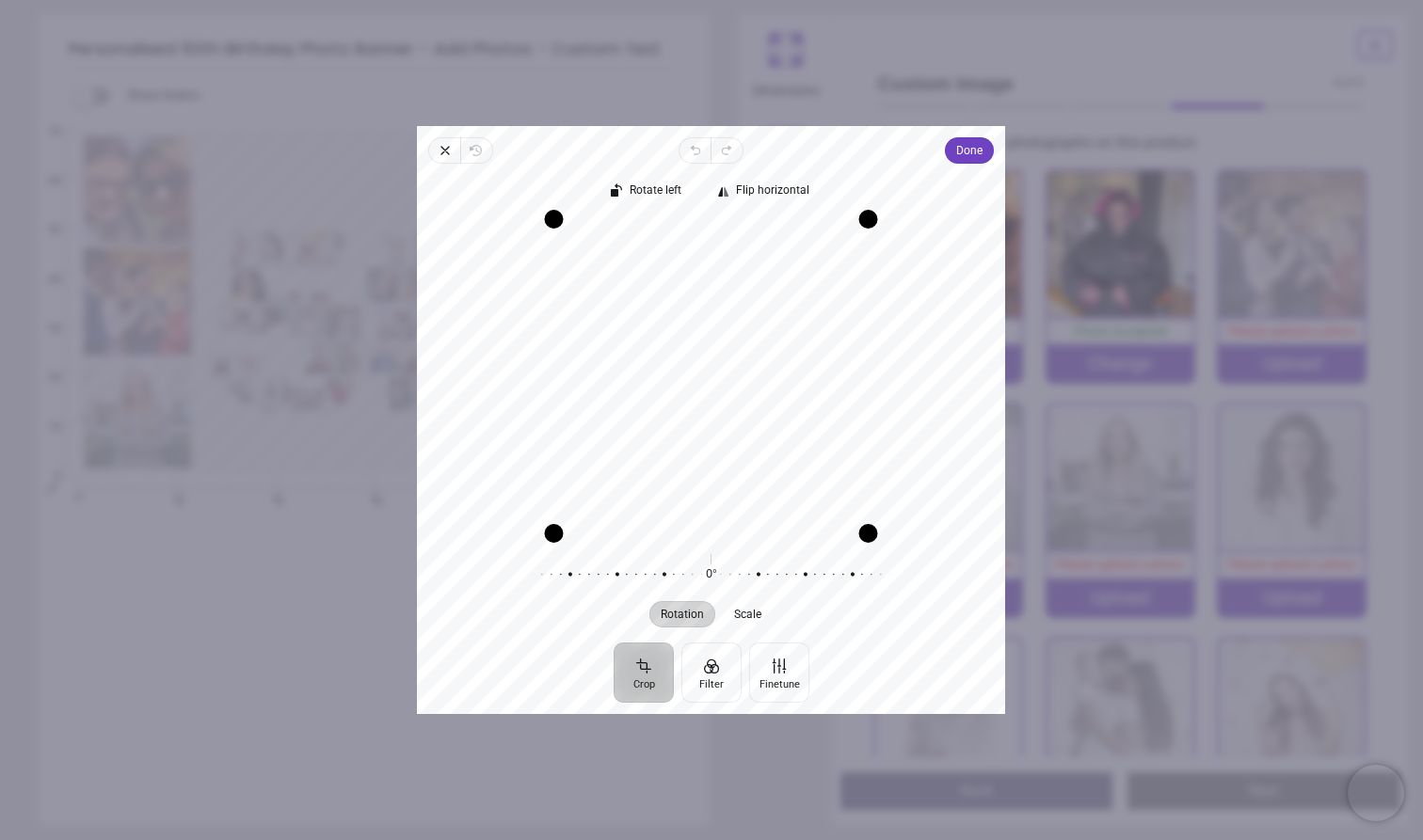 drag, startPoint x: 781, startPoint y: 448, endPoint x: 843, endPoint y: 495, distance: 77.801028 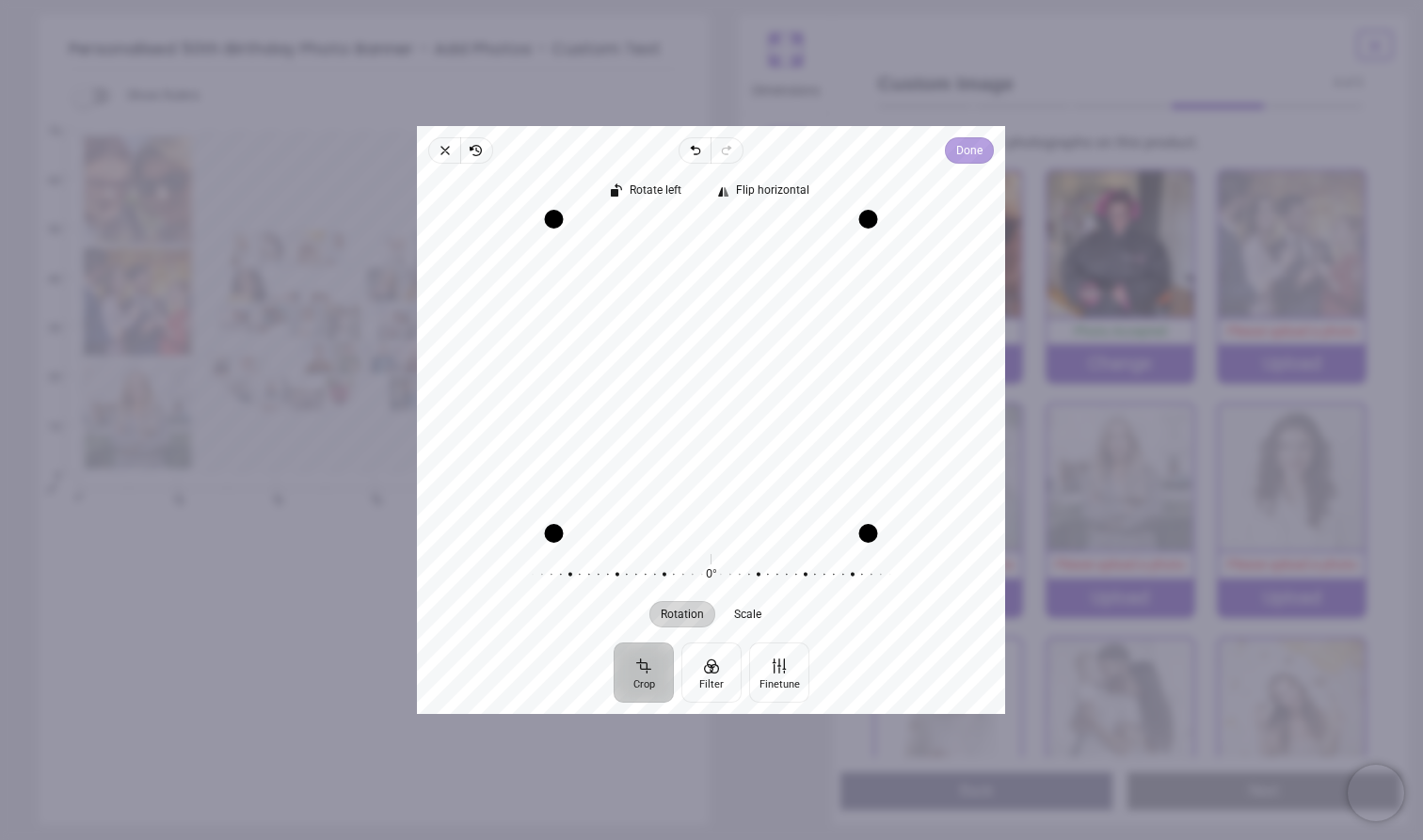click on "Done" at bounding box center (970, 151) 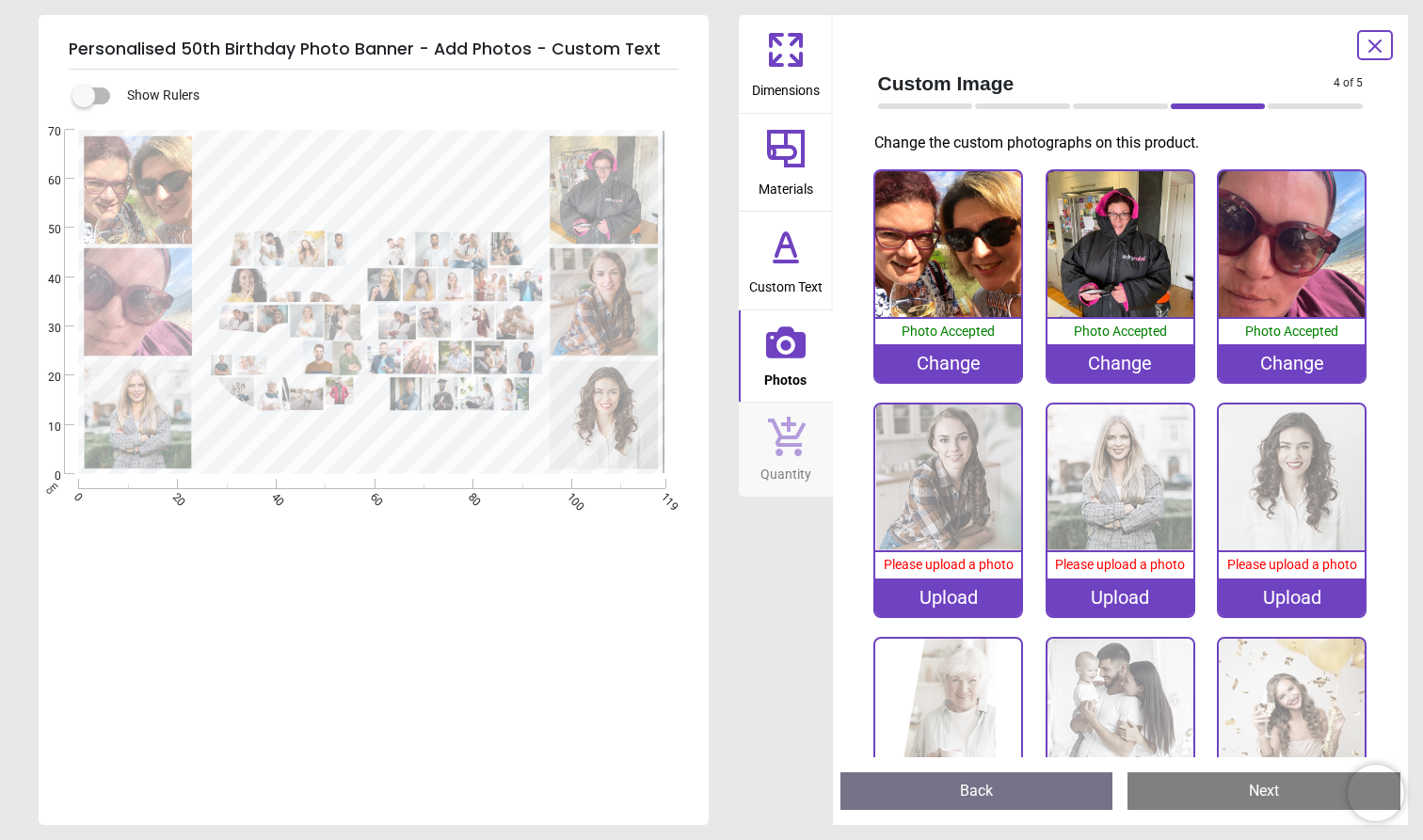 click at bounding box center (948, 477) 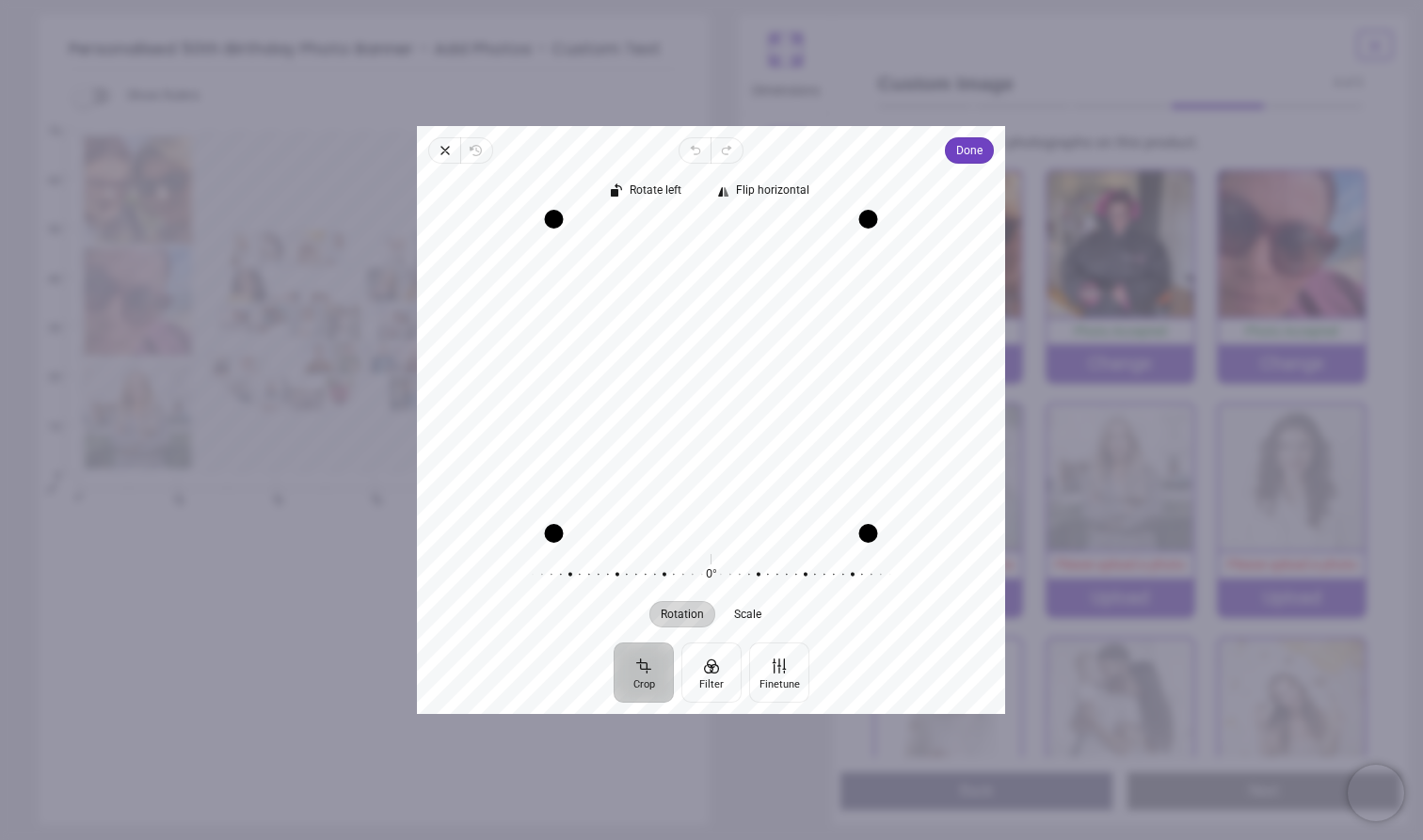 drag, startPoint x: 796, startPoint y: 391, endPoint x: 796, endPoint y: 352, distance: 39 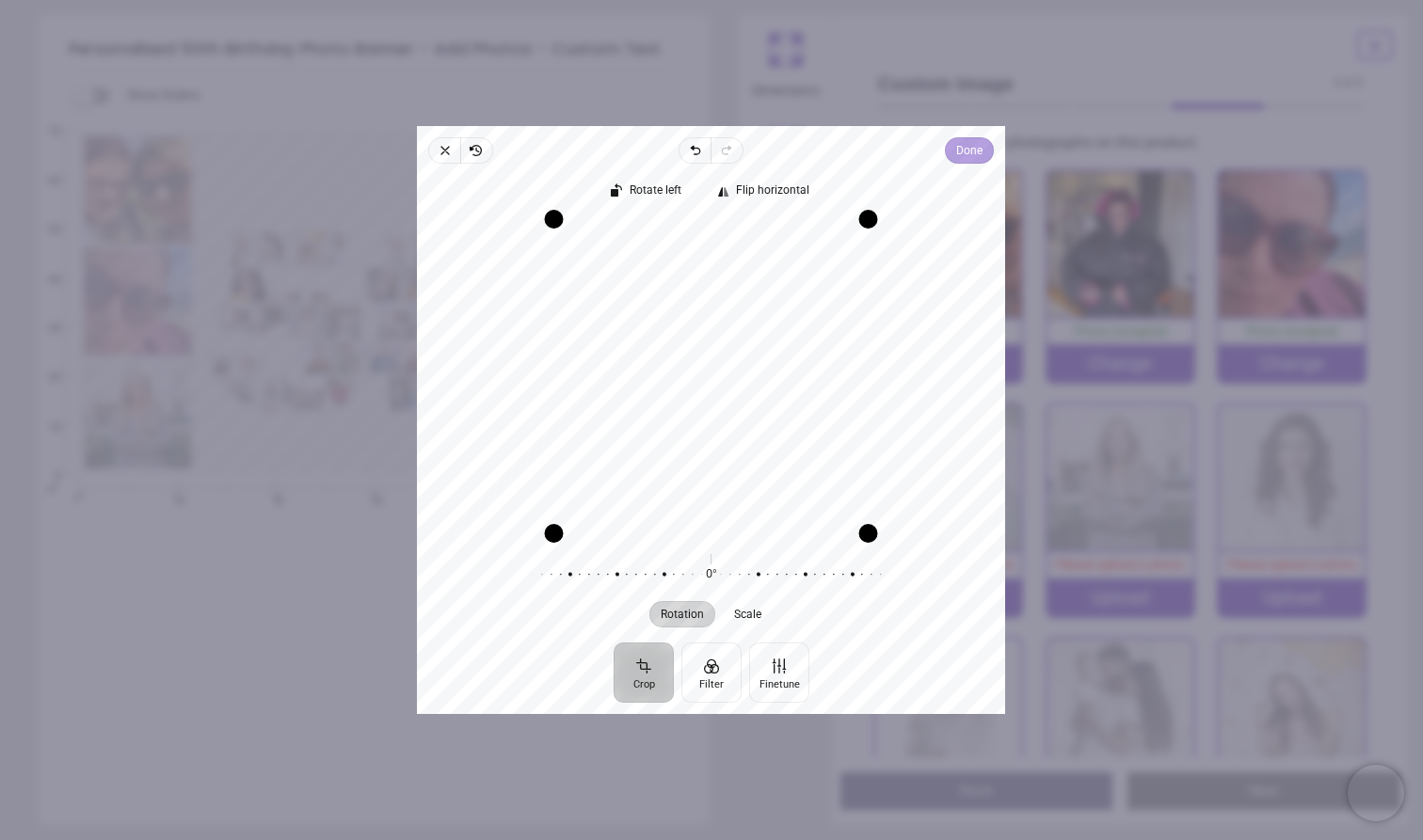 click on "Done" at bounding box center (970, 151) 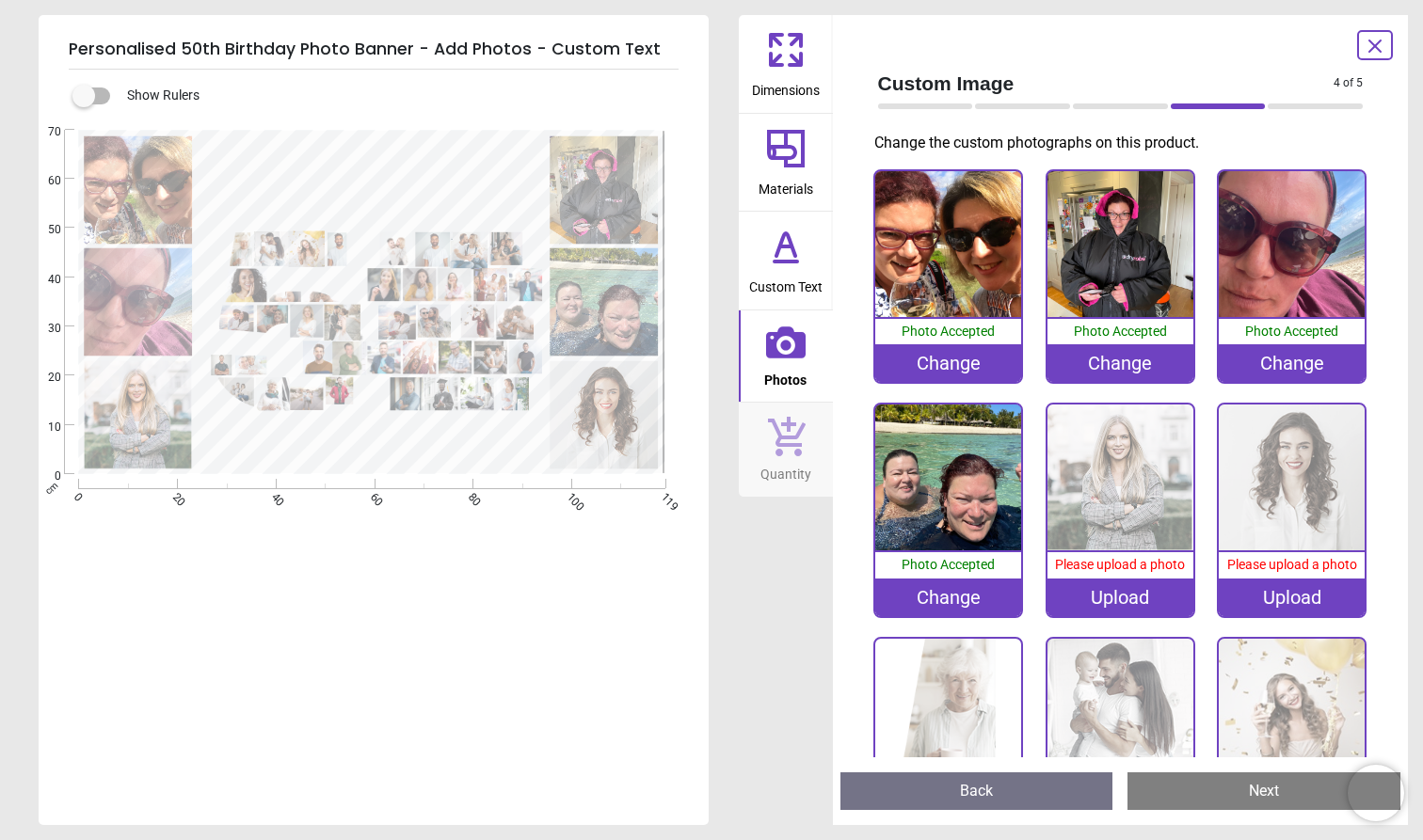 click at bounding box center (1120, 477) 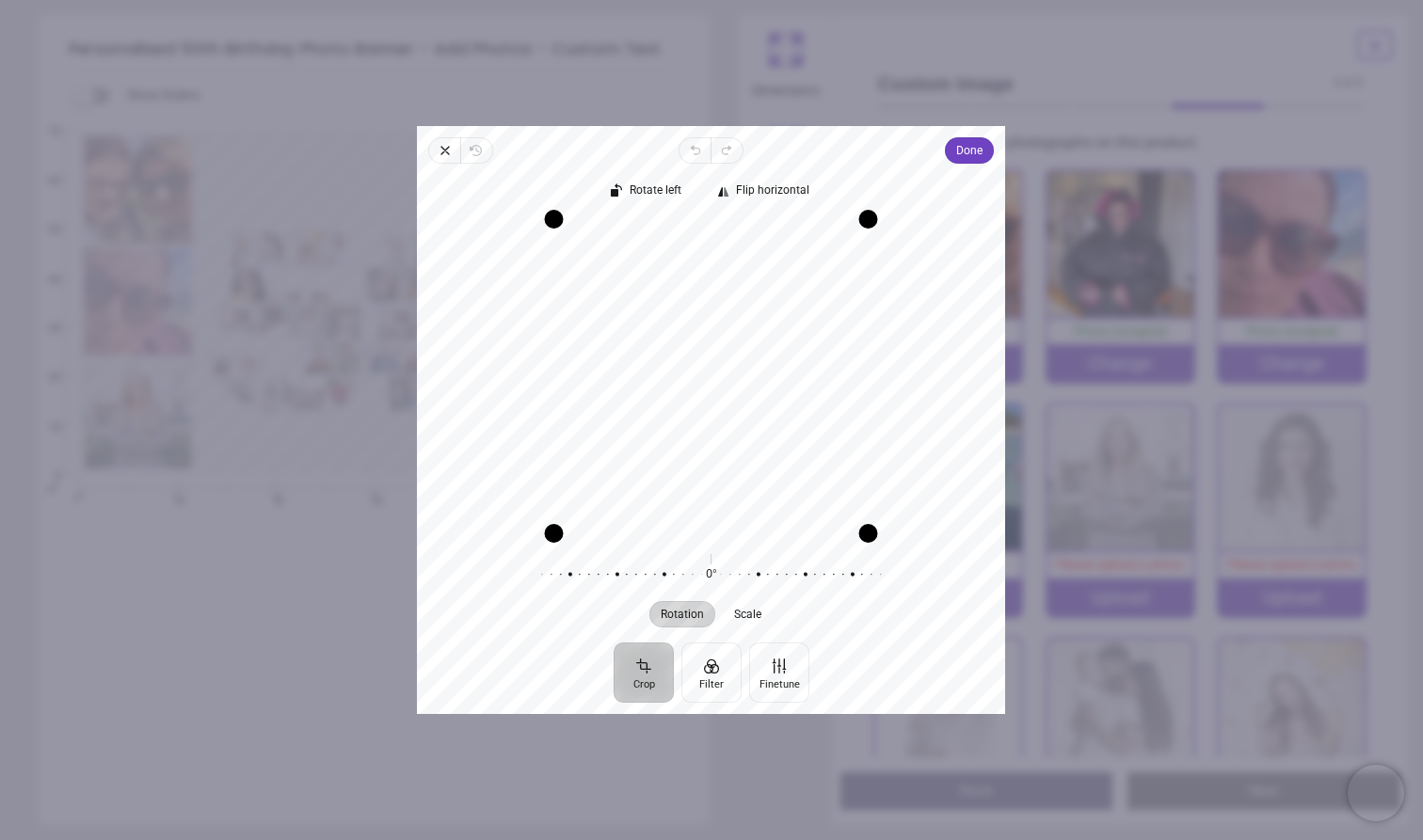 drag, startPoint x: 775, startPoint y: 433, endPoint x: 810, endPoint y: 502, distance: 77.36924 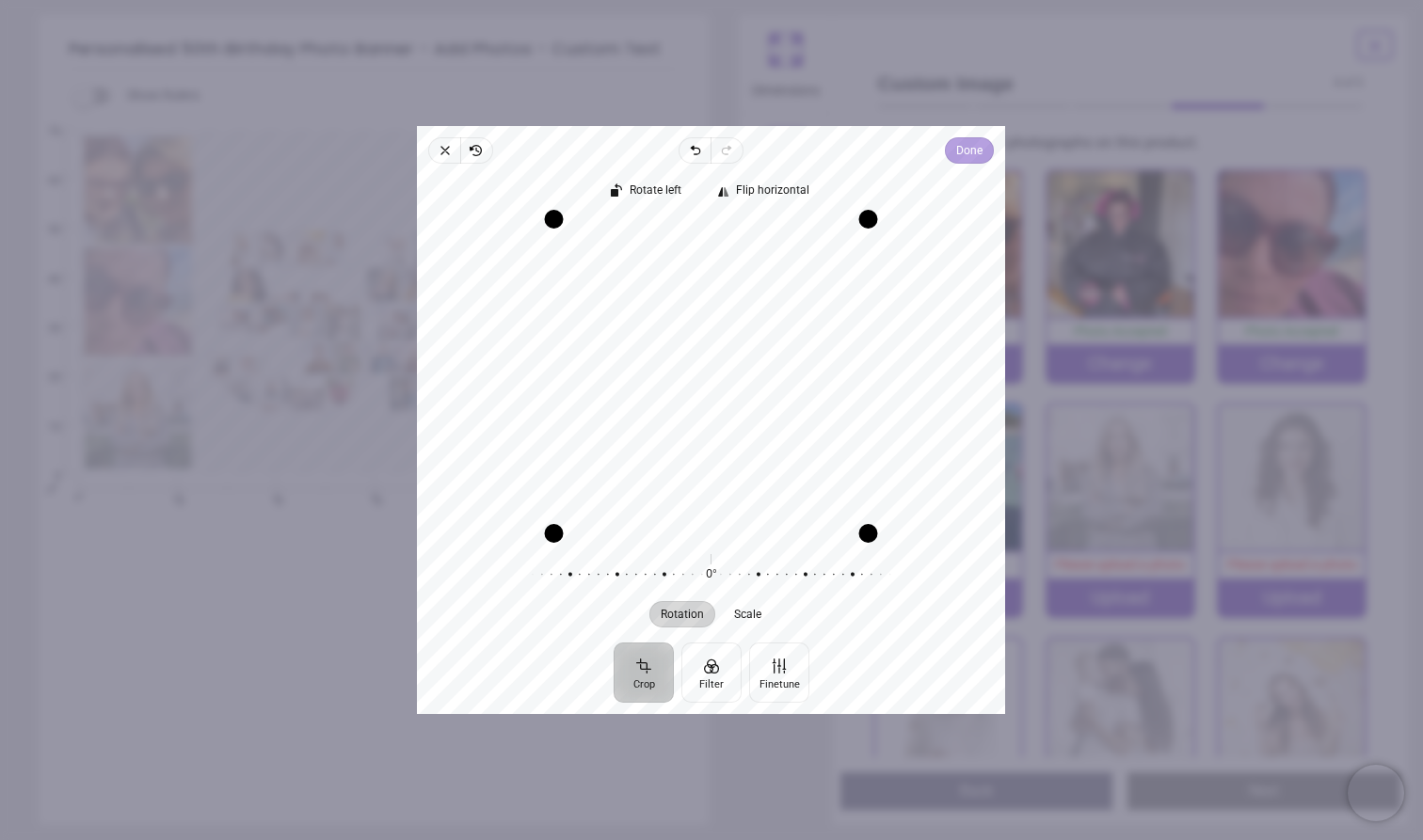 click on "Done" at bounding box center [970, 151] 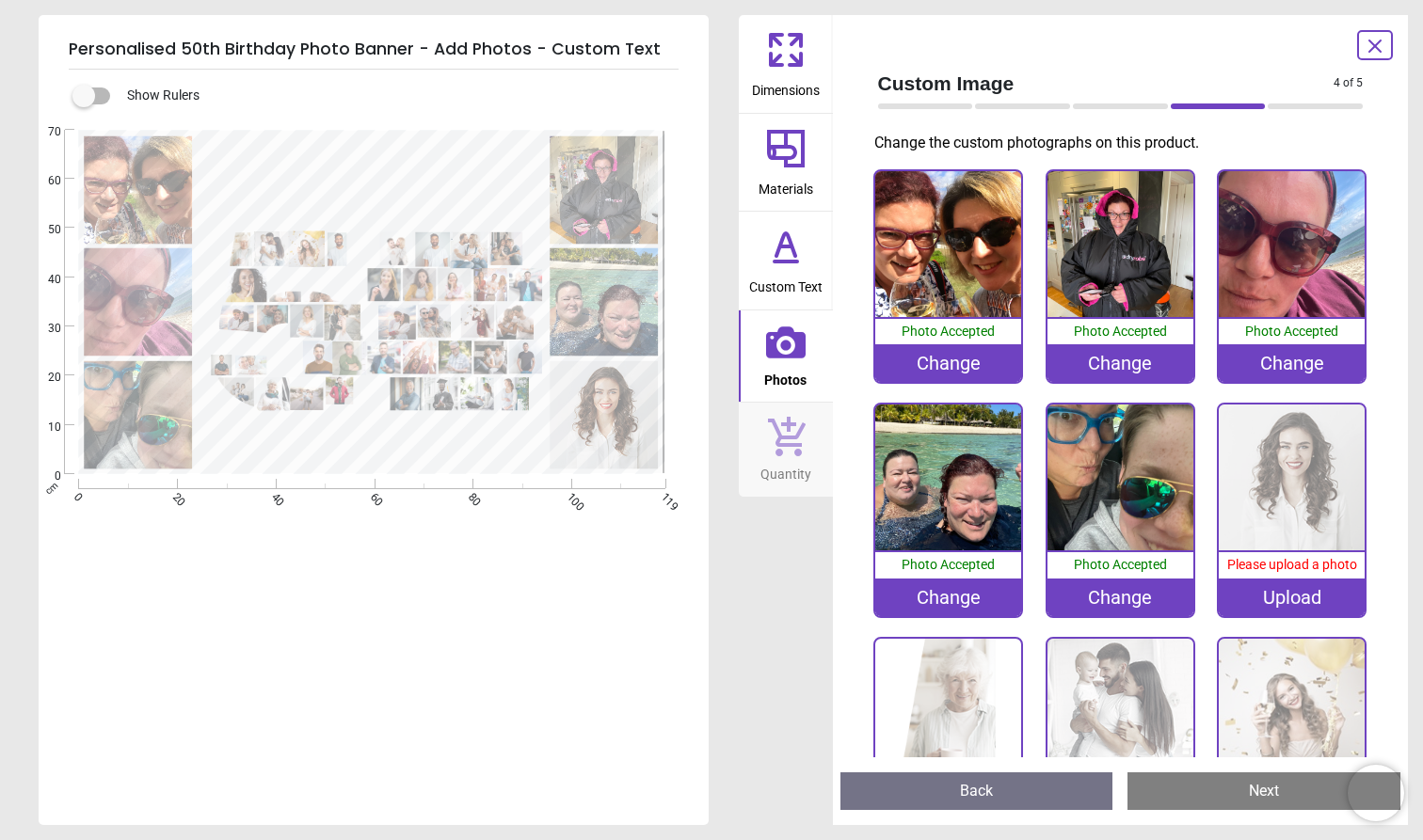 click on "Upload" at bounding box center [1291, 597] 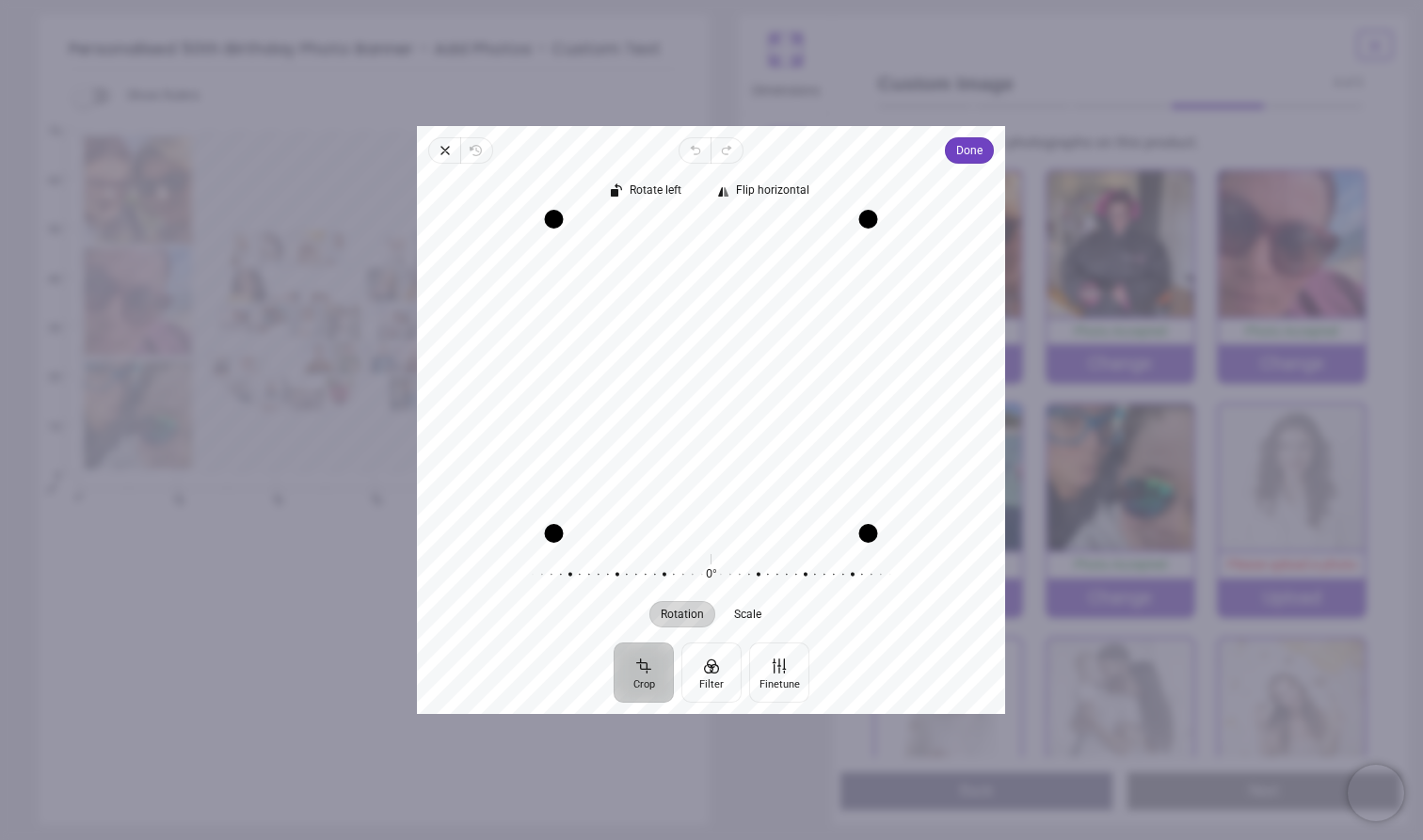 drag, startPoint x: 787, startPoint y: 445, endPoint x: 790, endPoint y: 365, distance: 80.05623 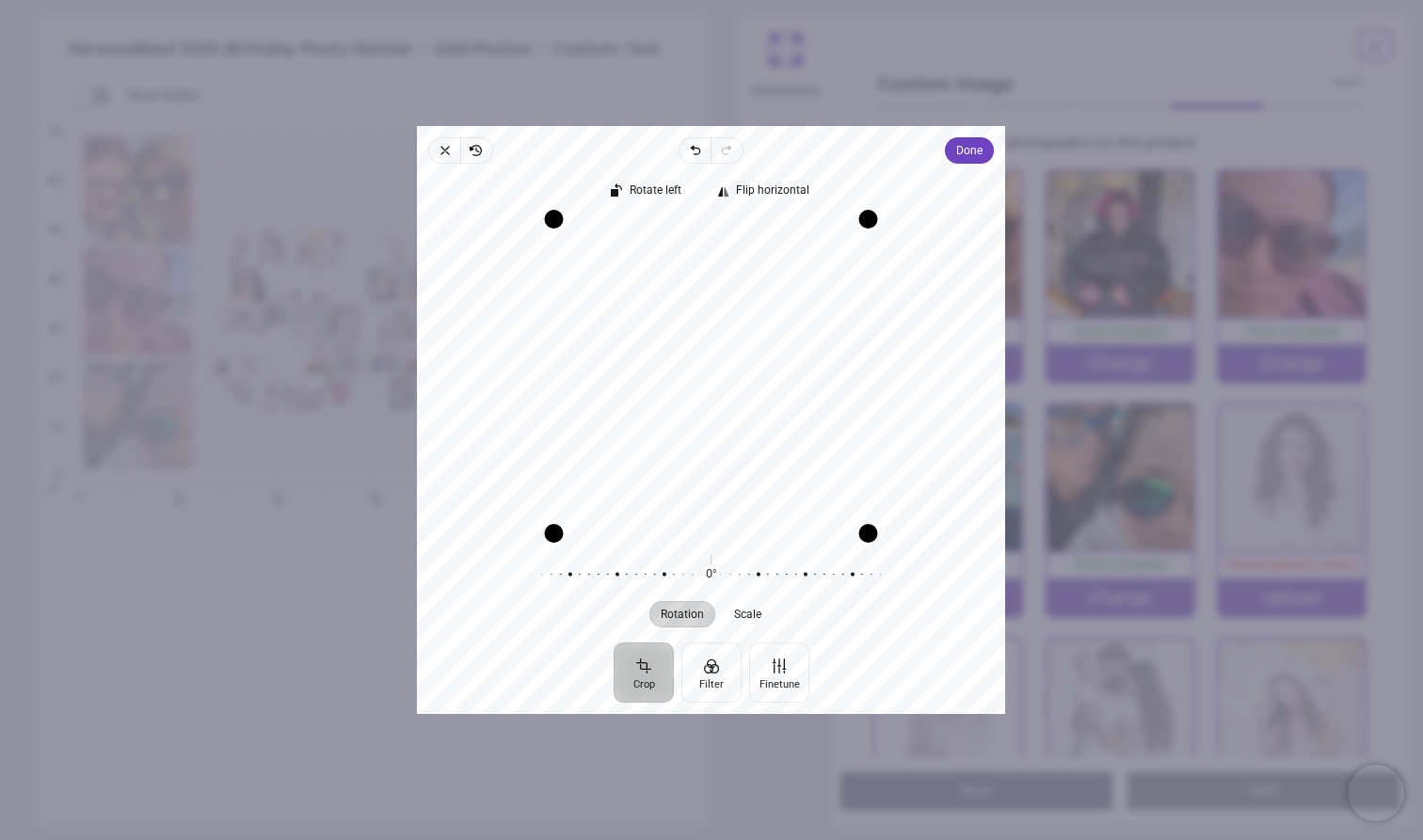 drag, startPoint x: 790, startPoint y: 365, endPoint x: 812, endPoint y: 384, distance: 29.069 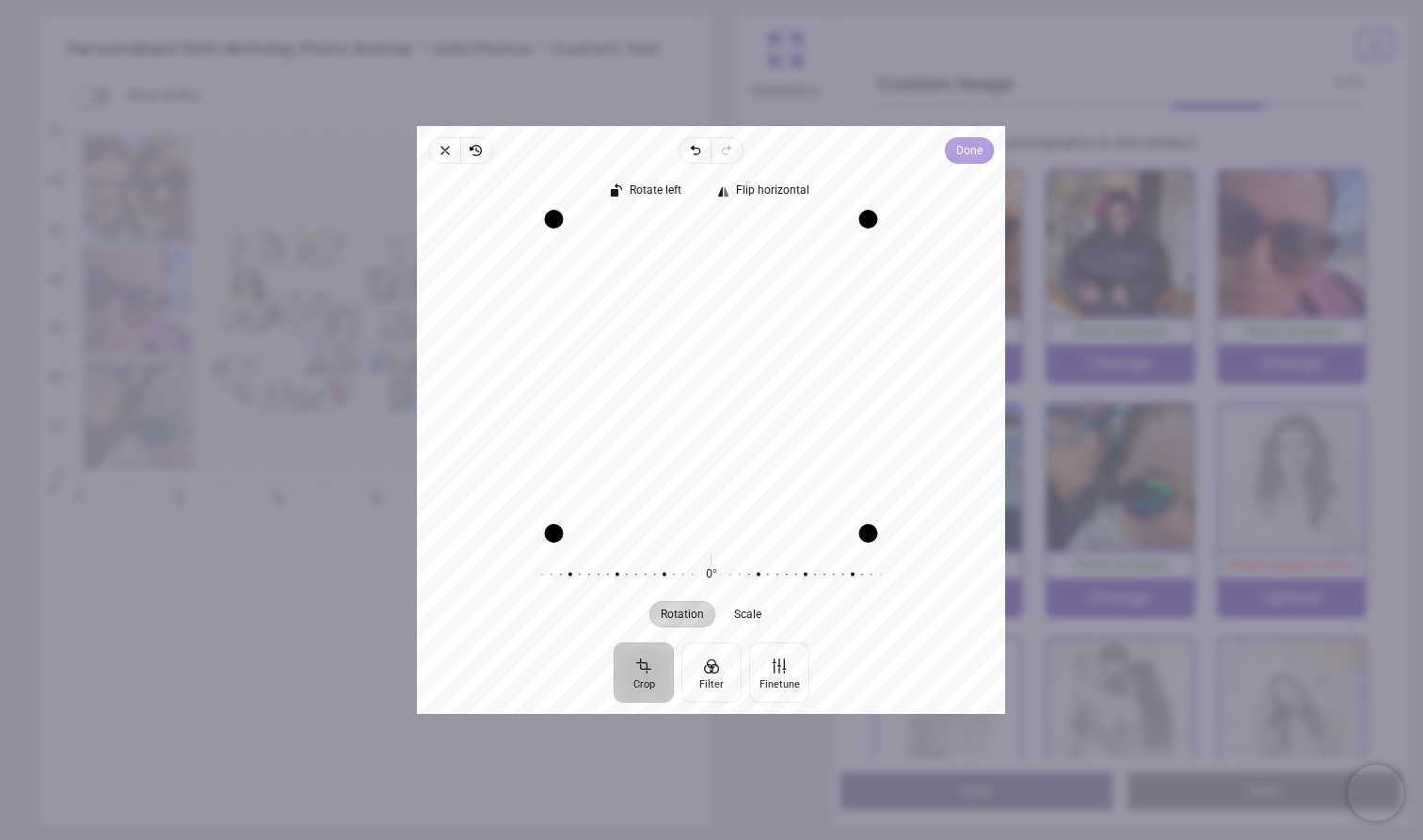 click on "Done" at bounding box center [970, 151] 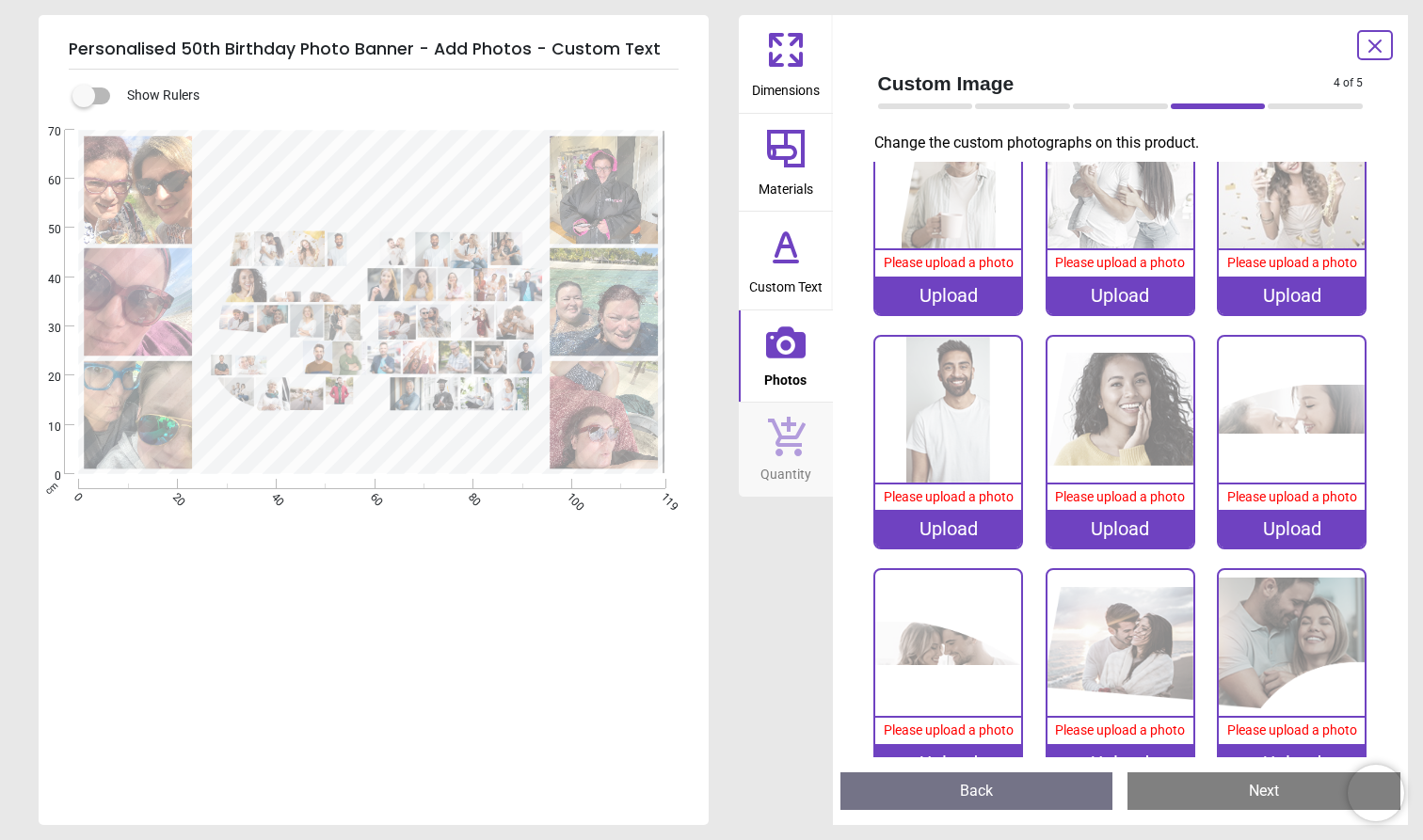 scroll, scrollTop: 538, scrollLeft: 0, axis: vertical 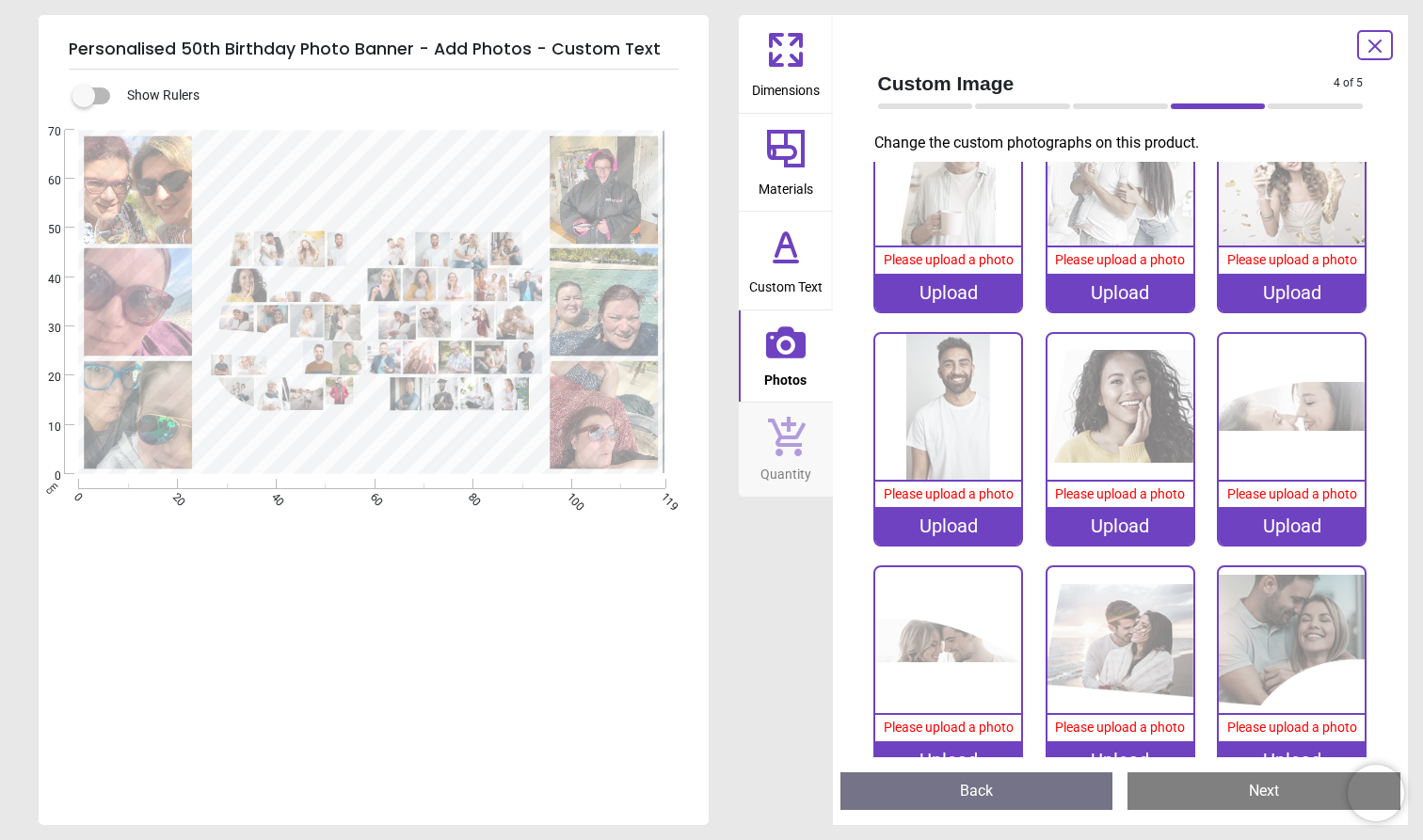click on "Upload" at bounding box center (948, 293) 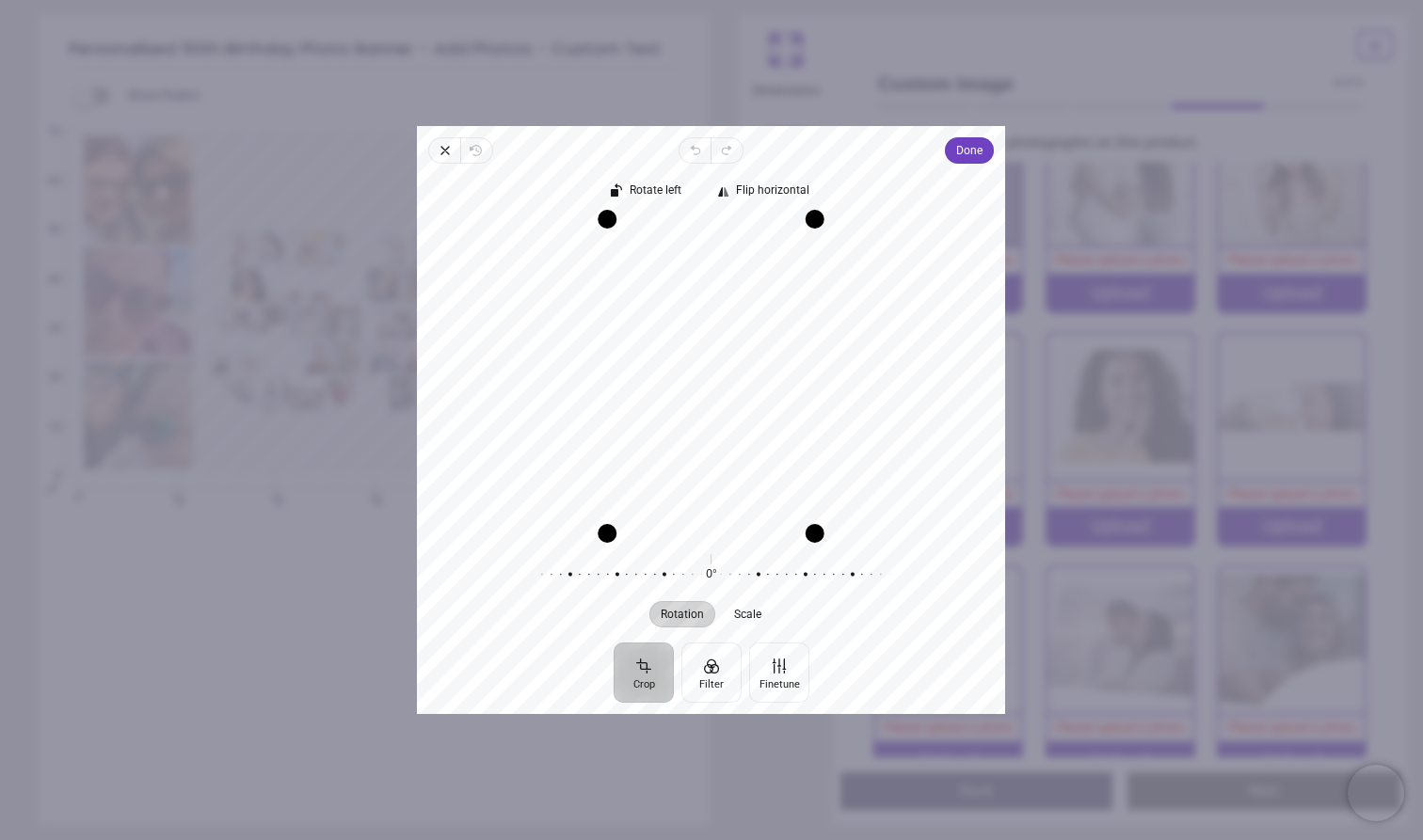 drag, startPoint x: 743, startPoint y: 432, endPoint x: 757, endPoint y: 456, distance: 27.784888 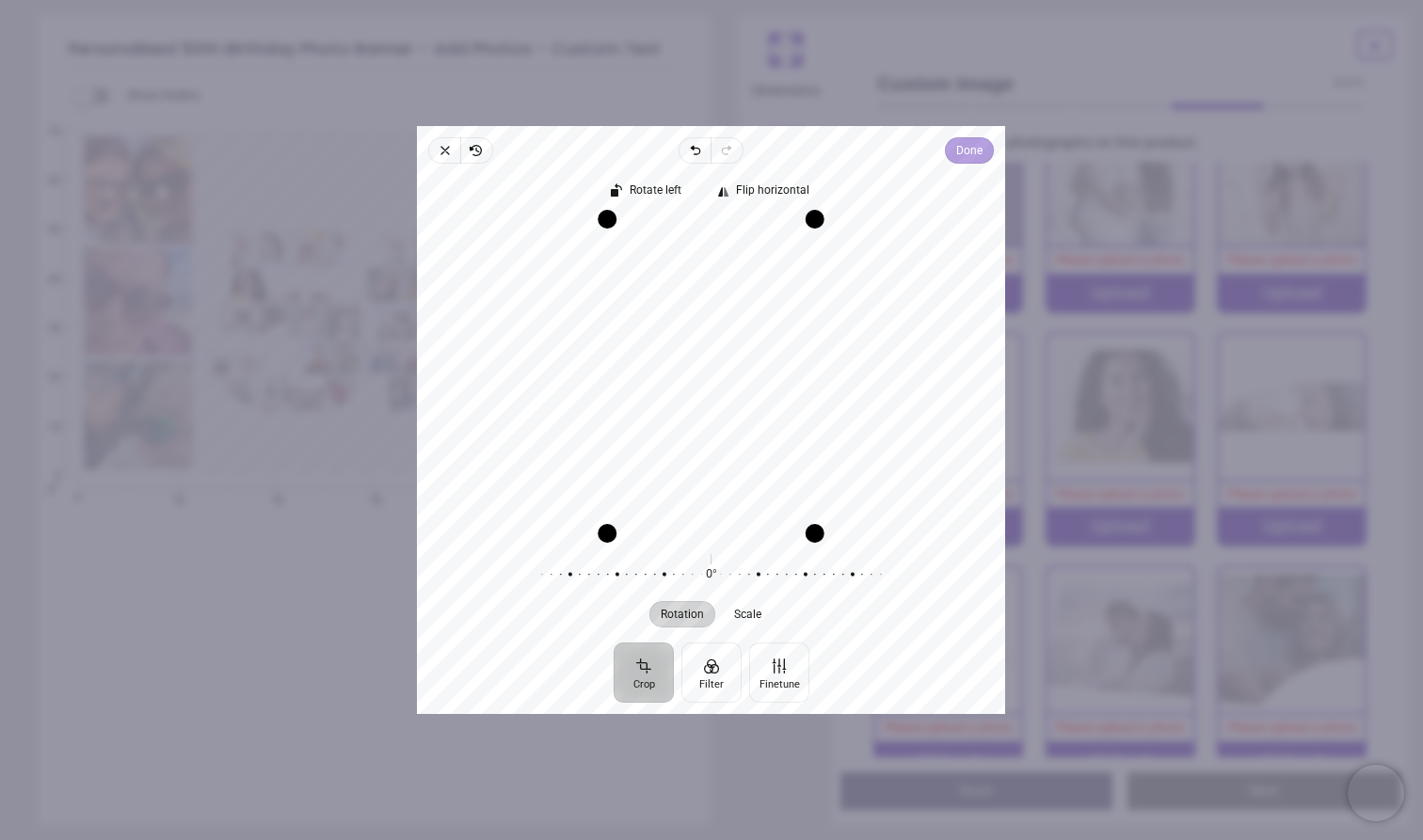 click on "Done" at bounding box center [970, 151] 